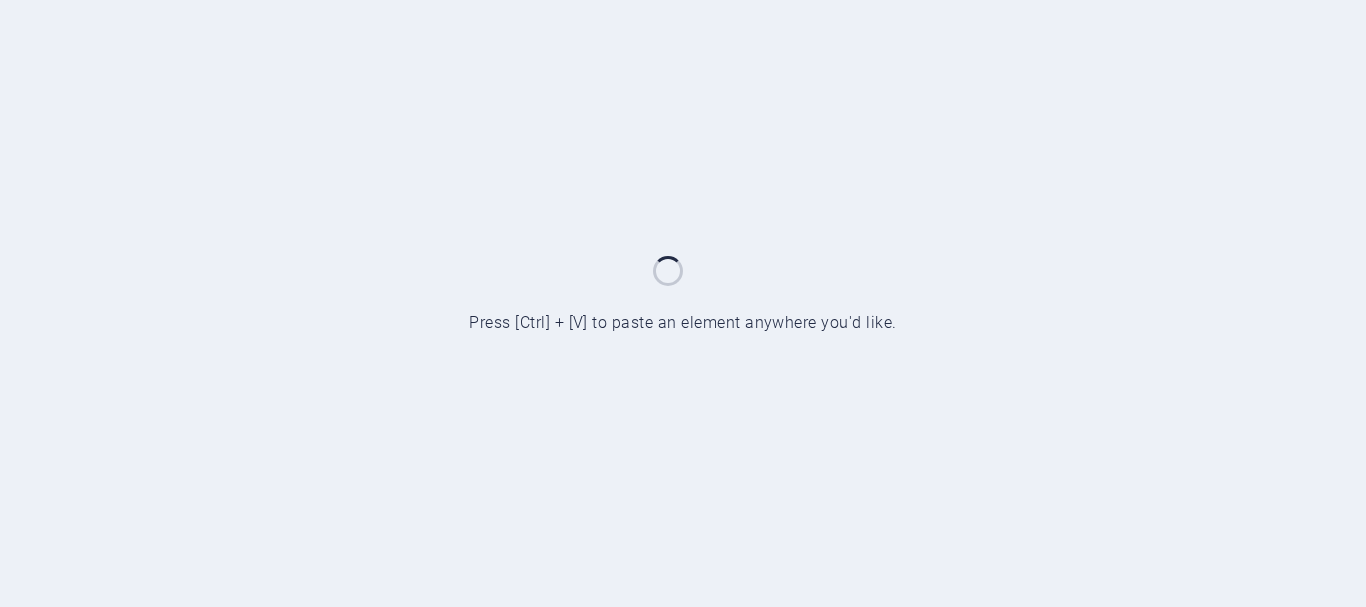 scroll, scrollTop: 0, scrollLeft: 0, axis: both 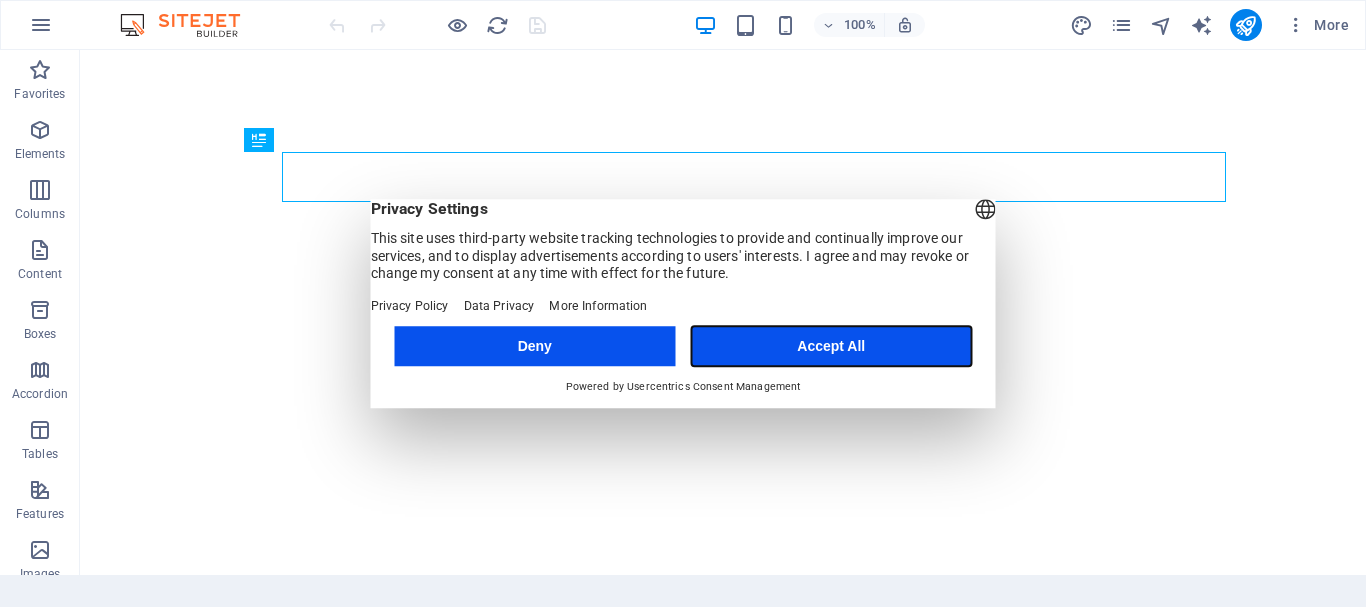click on "Accept All" at bounding box center (831, 346) 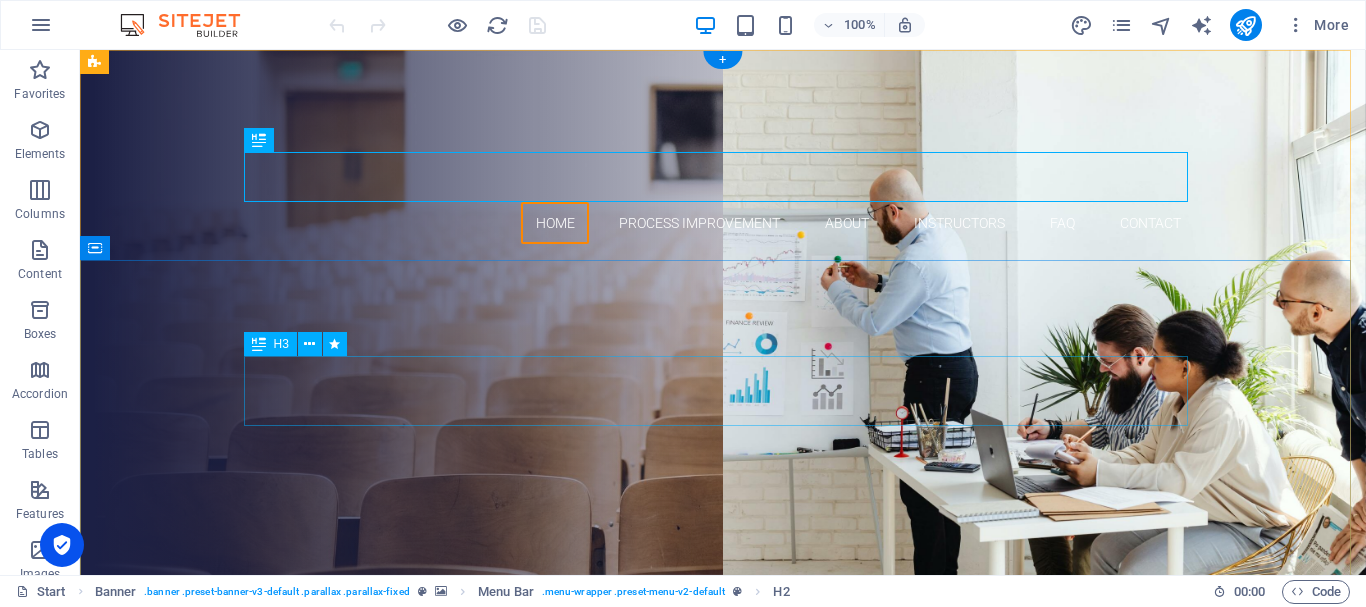 scroll, scrollTop: 0, scrollLeft: 0, axis: both 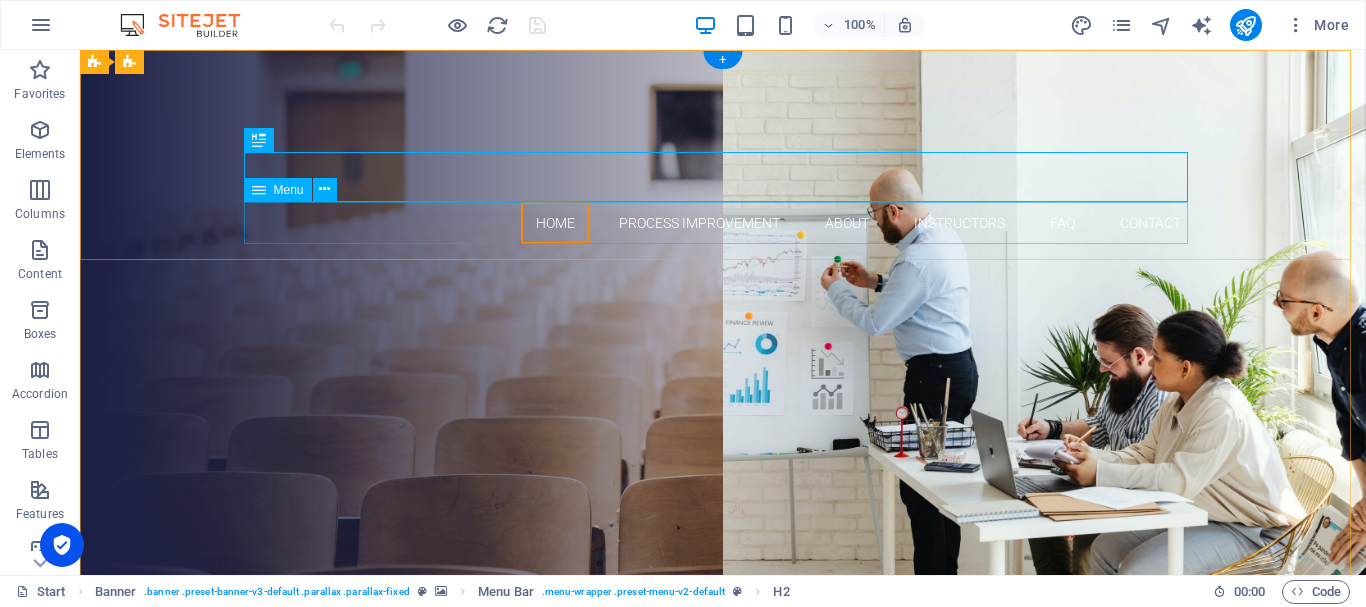click on "Home Process Improvement About Instructors FAQ Contact" at bounding box center (723, 223) 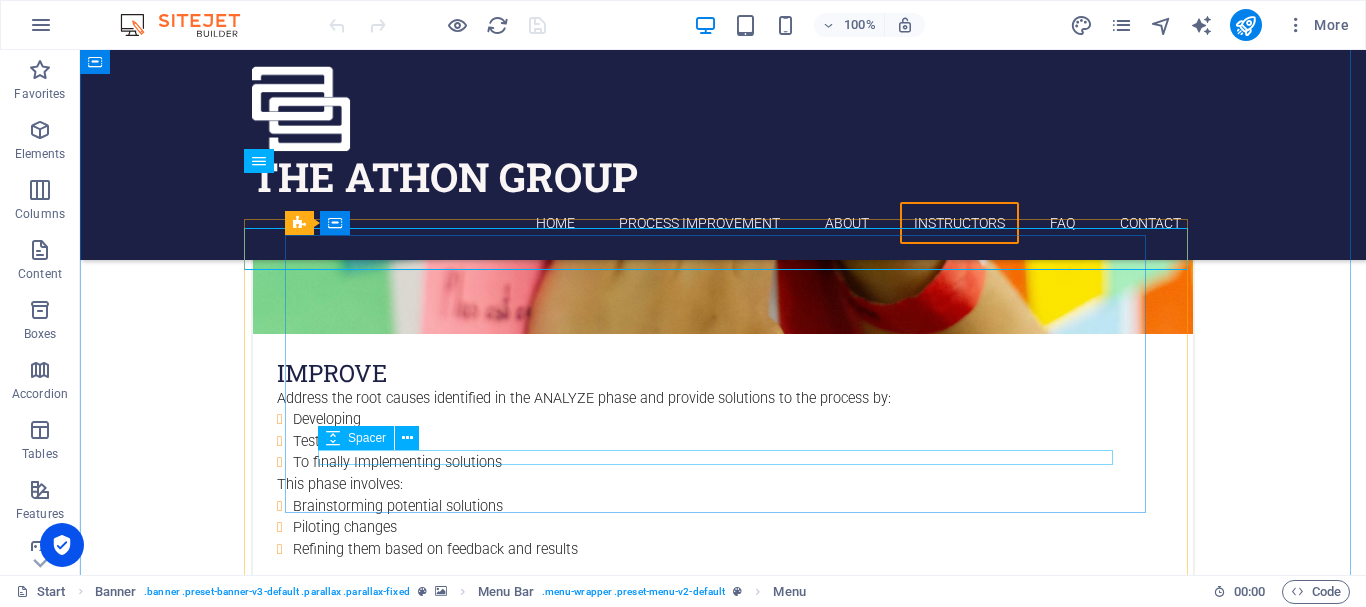 scroll, scrollTop: 5000, scrollLeft: 0, axis: vertical 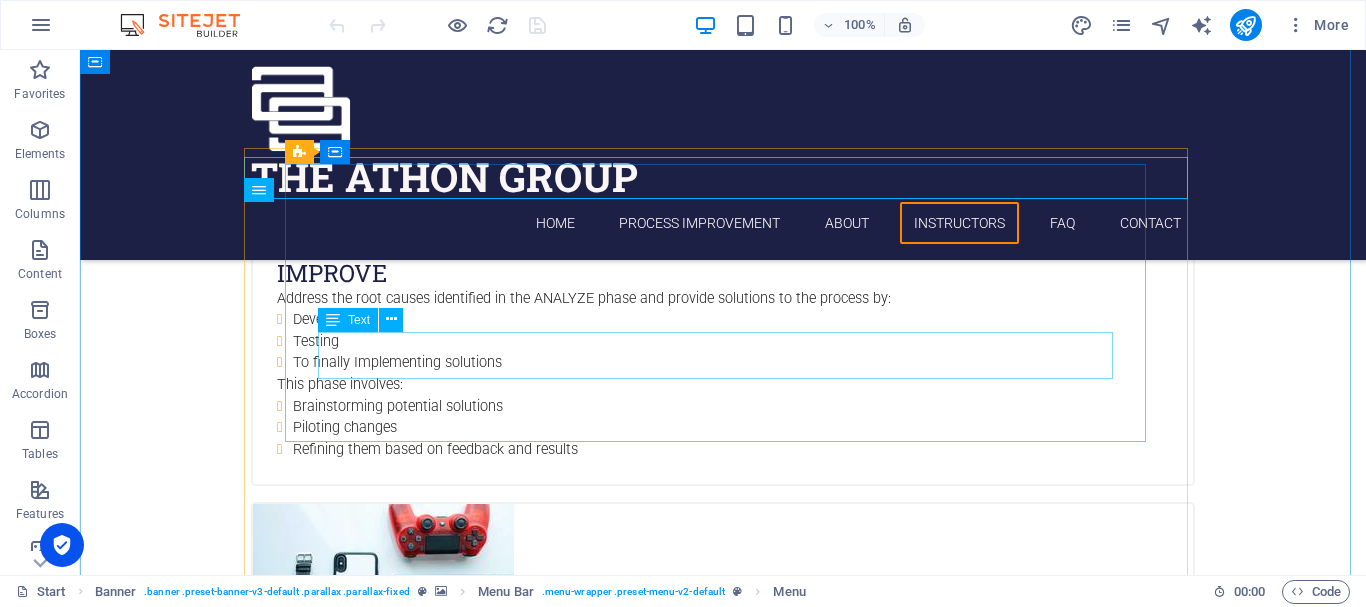 click on "[PERSON_NAME] Master Black Blet" at bounding box center (723, 4716) 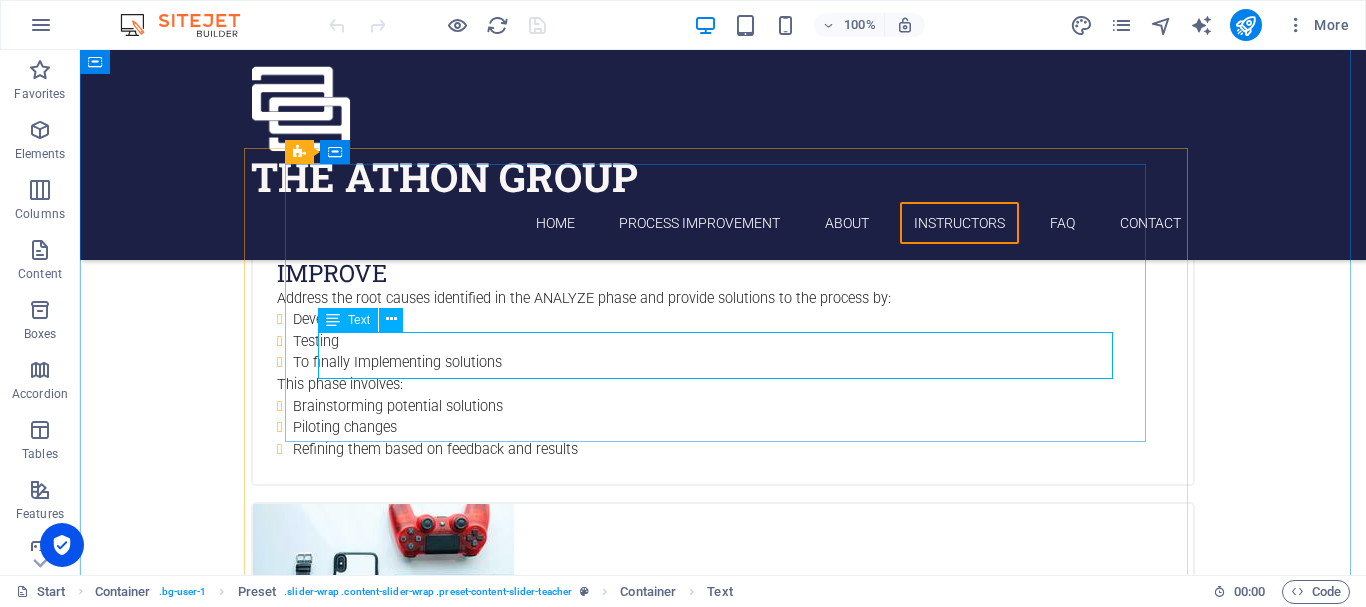 click on "Text" at bounding box center [359, 320] 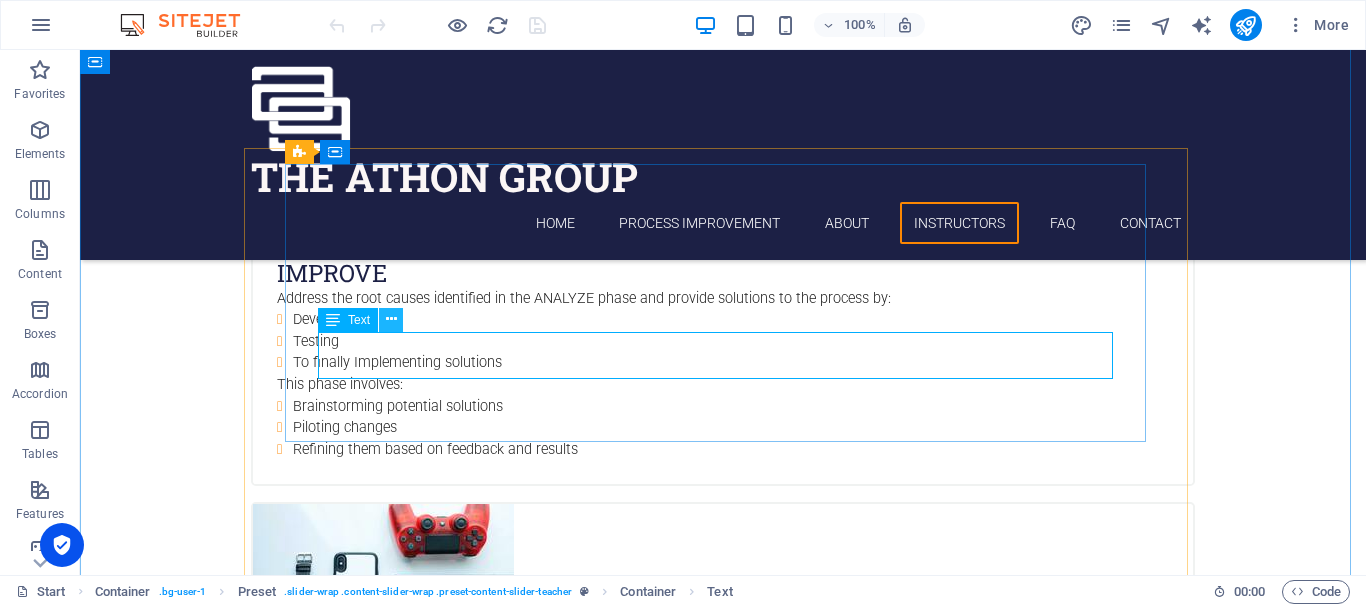 click at bounding box center (391, 319) 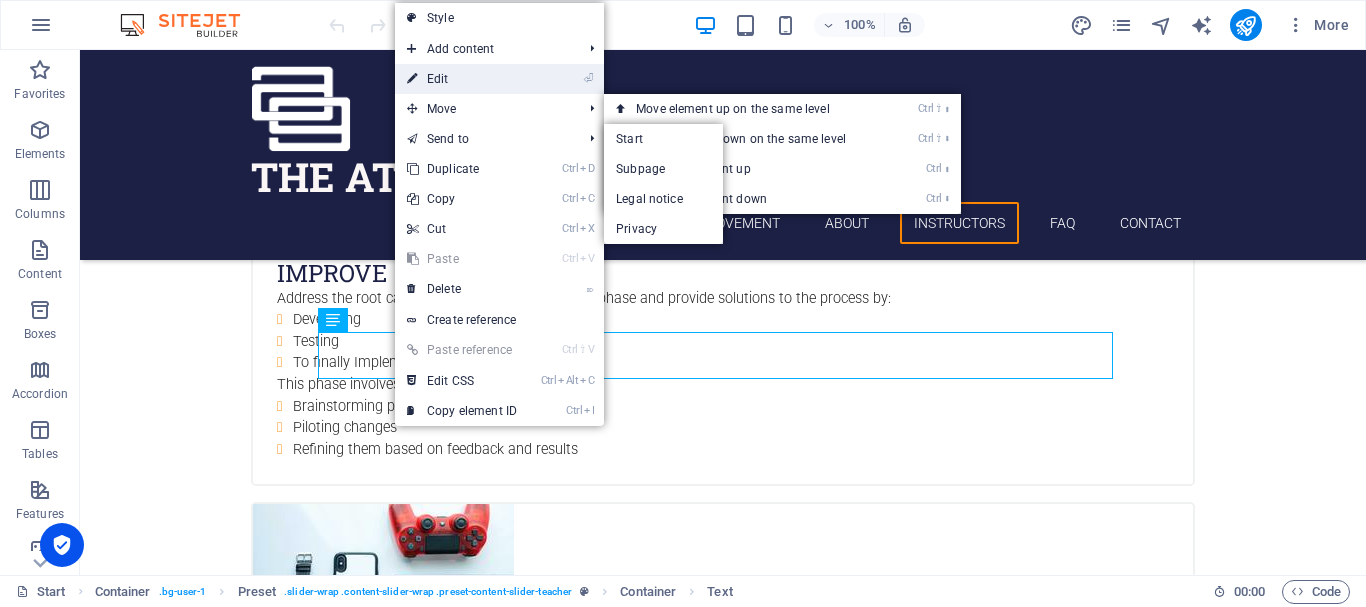 click on "⏎  Edit" at bounding box center [462, 79] 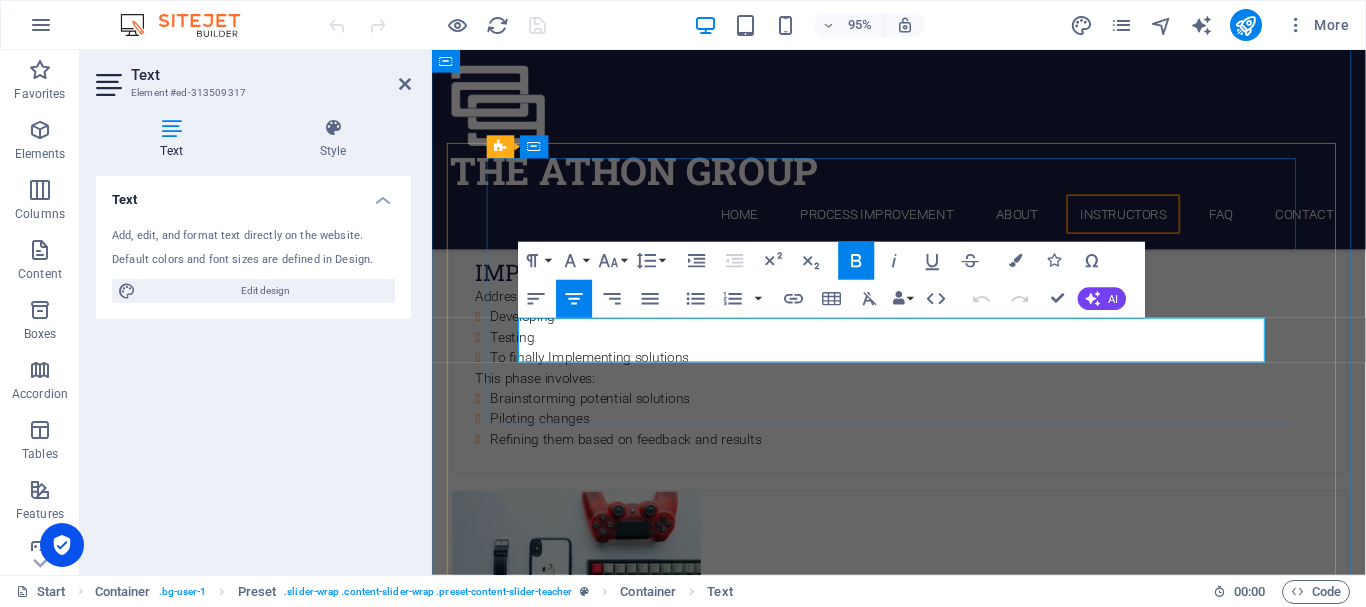 scroll, scrollTop: 5018, scrollLeft: 0, axis: vertical 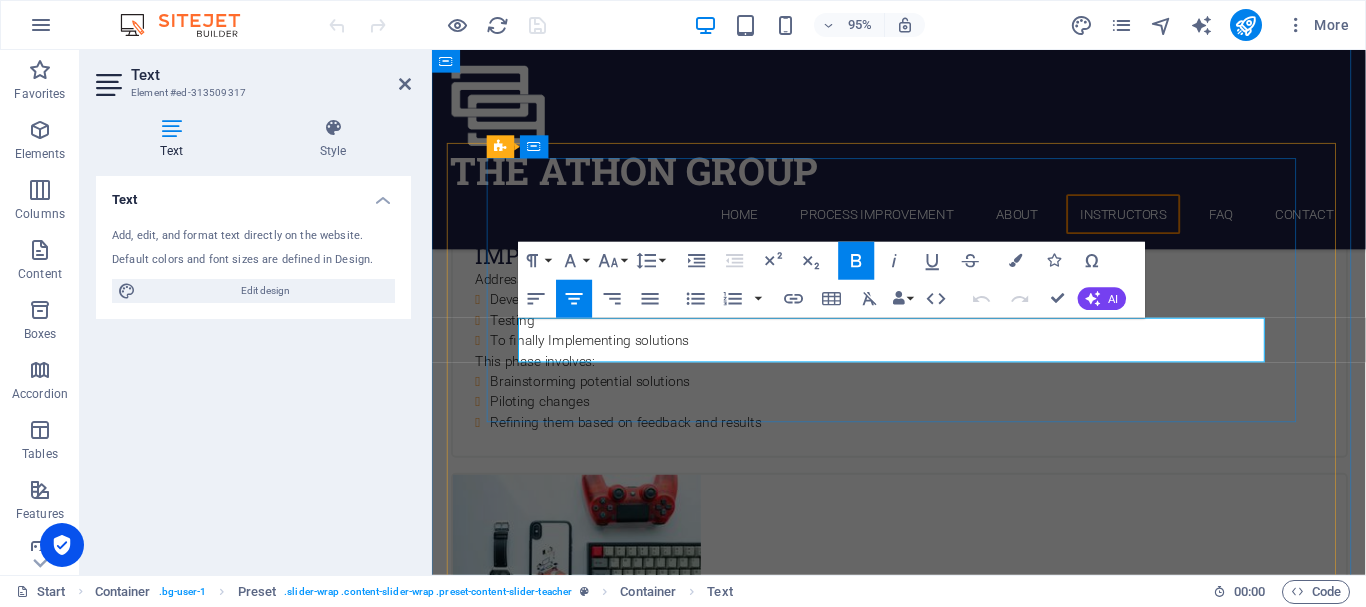 click on "Master Black Blet" at bounding box center [923, 4737] 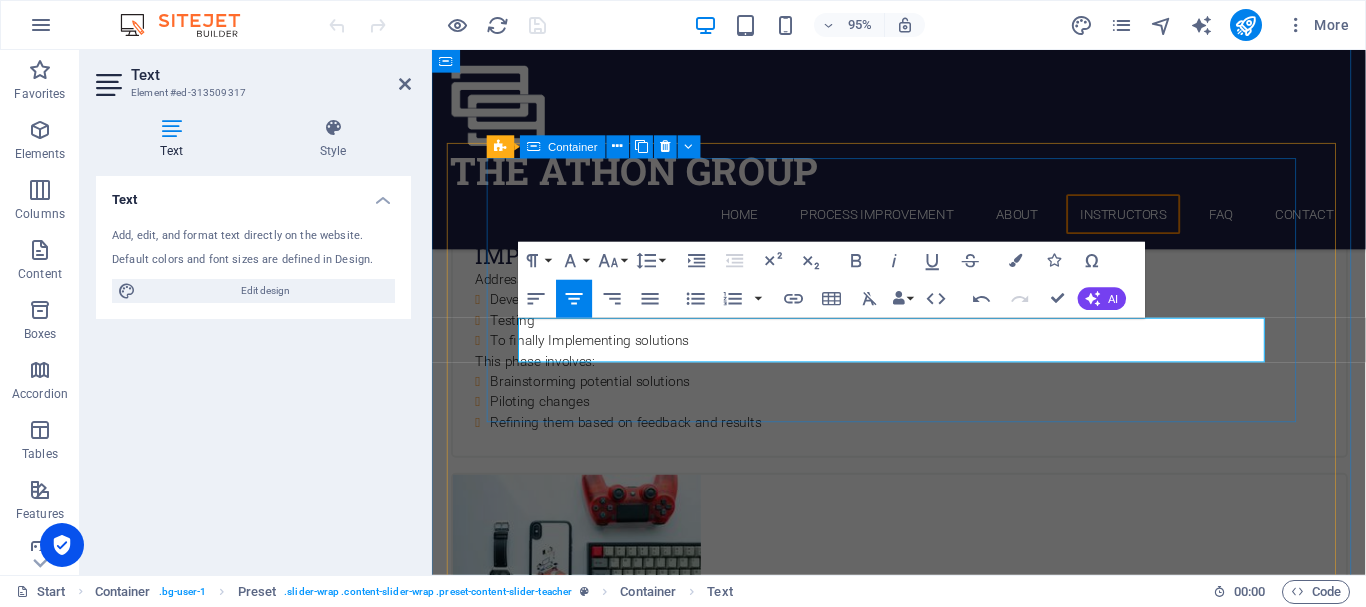 type 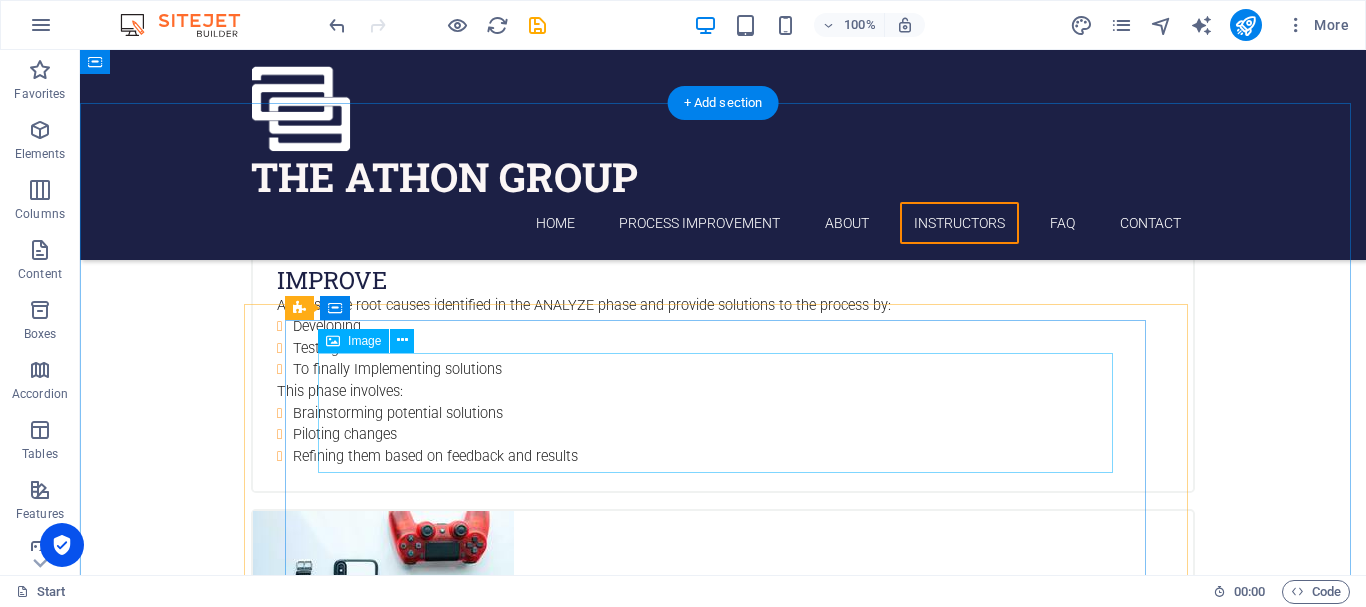 scroll, scrollTop: 4800, scrollLeft: 0, axis: vertical 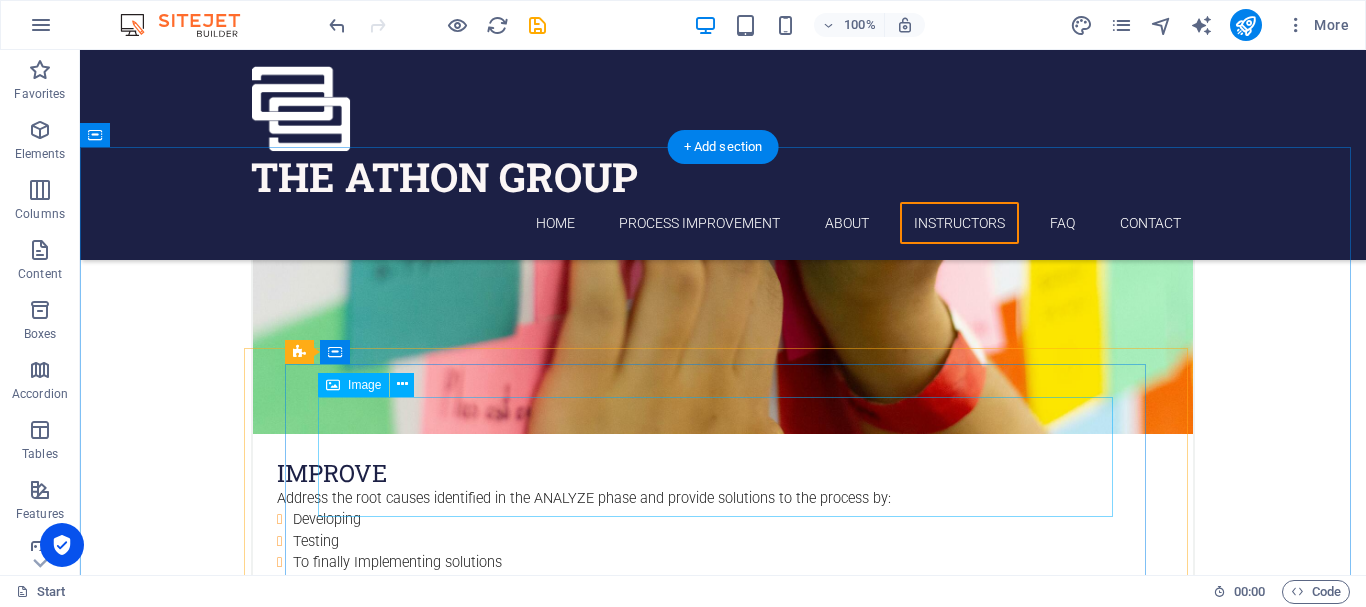 click at bounding box center [723, 4818] 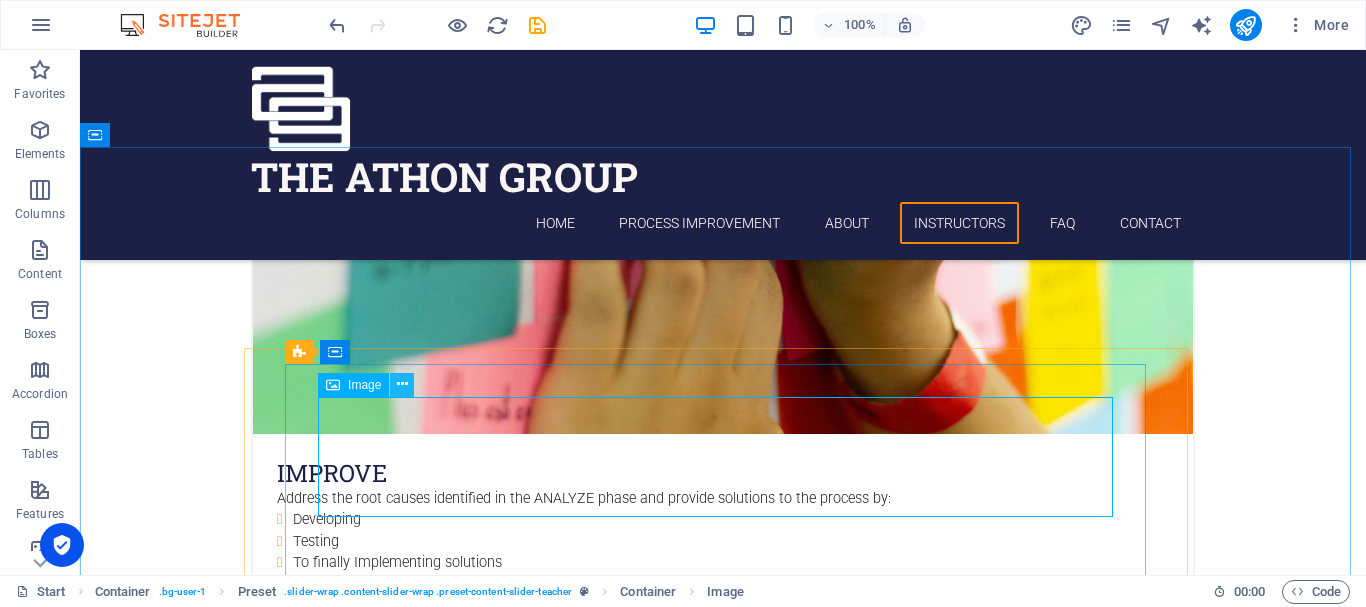 click at bounding box center [402, 384] 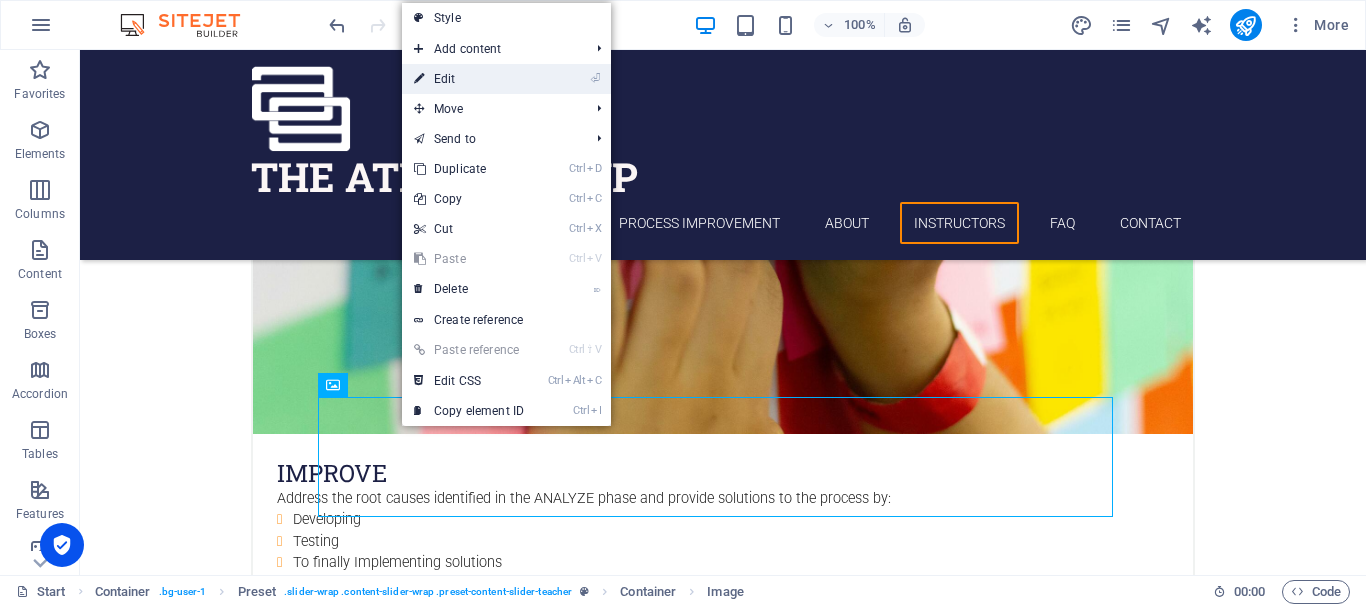click on "⏎  Edit" at bounding box center [469, 79] 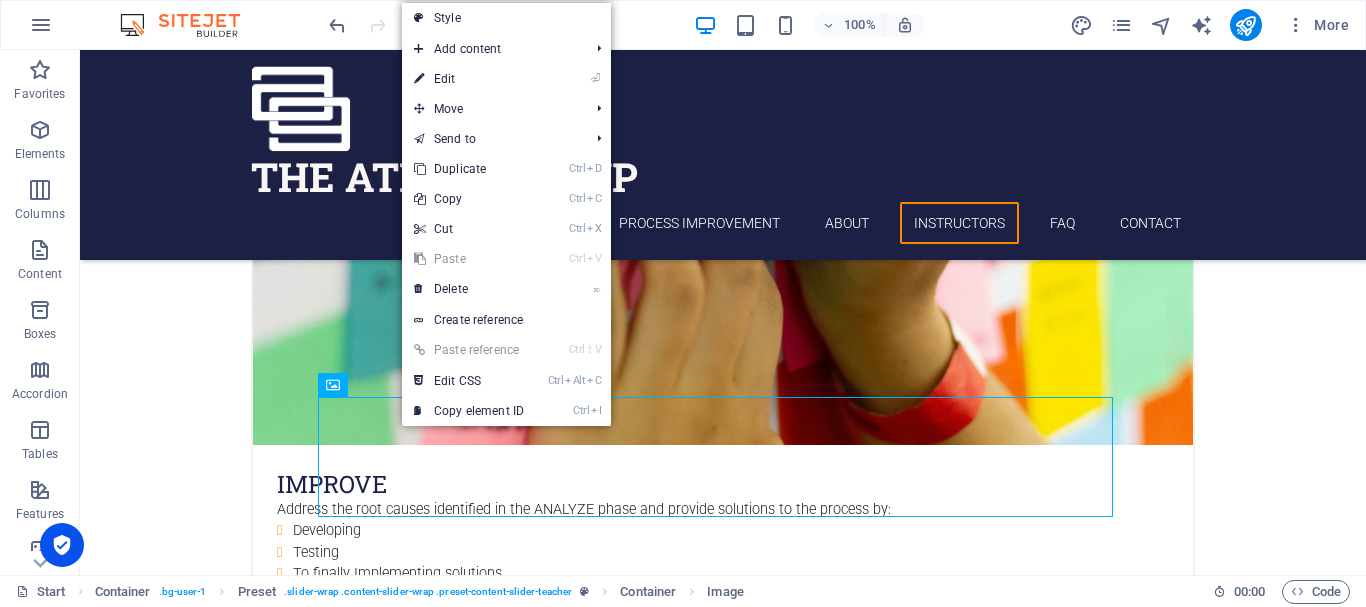 select on "px" 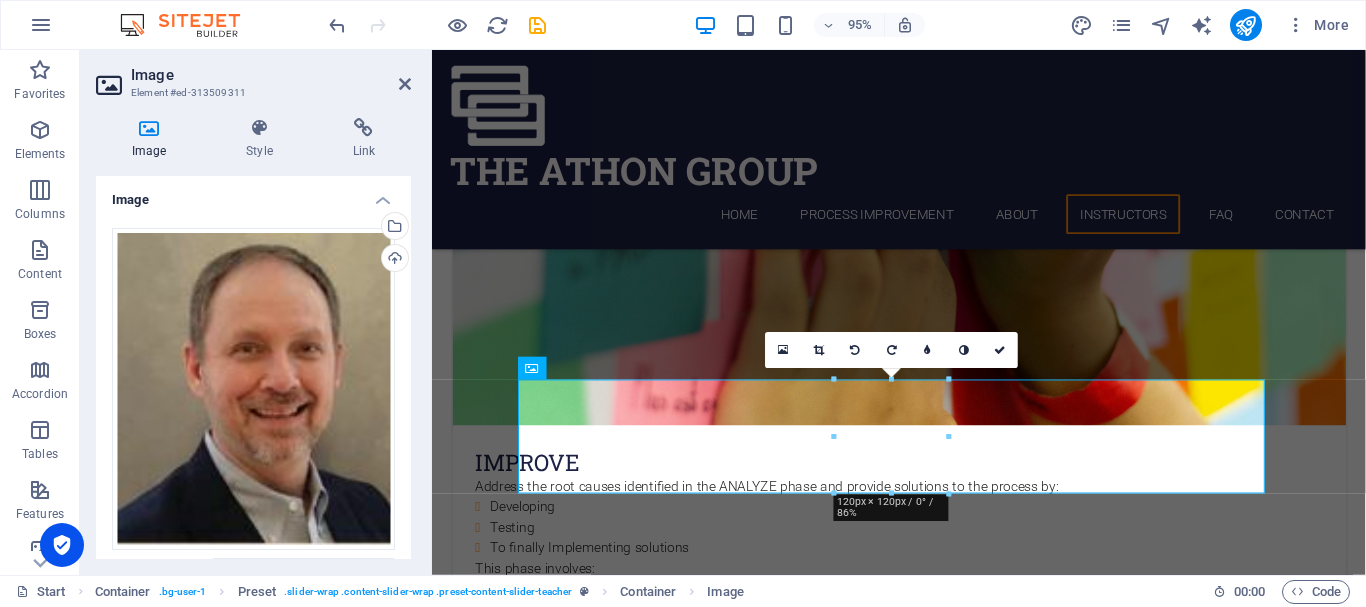 scroll, scrollTop: 4818, scrollLeft: 0, axis: vertical 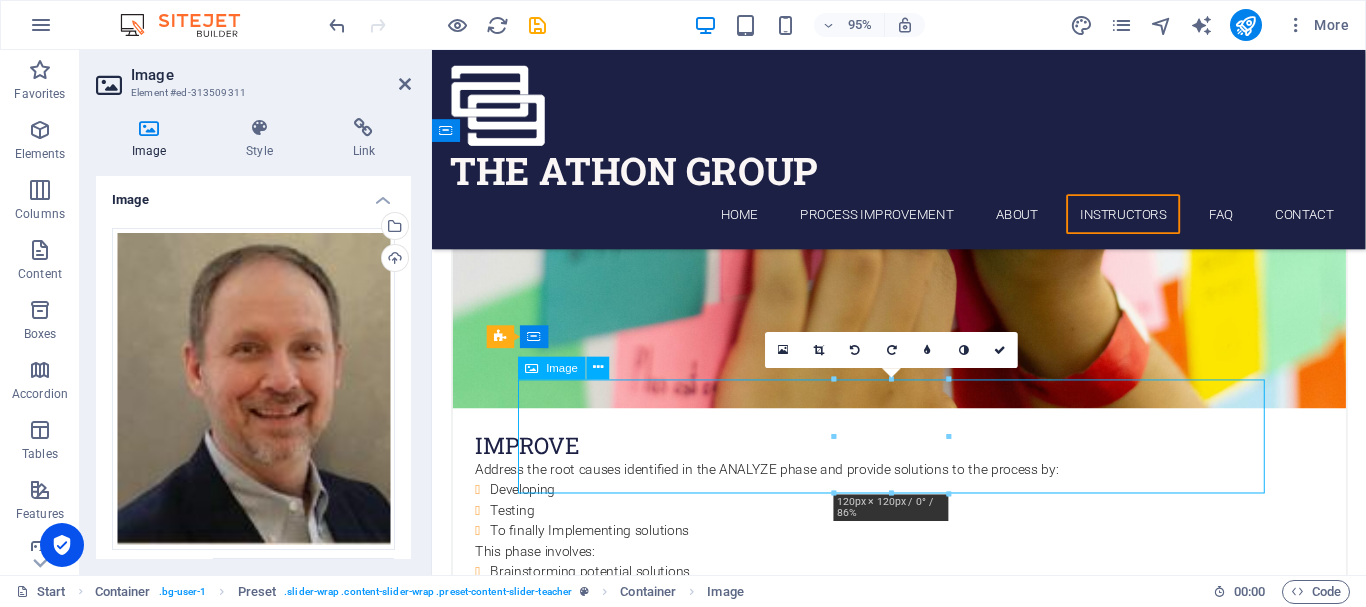 drag, startPoint x: 960, startPoint y: 455, endPoint x: 970, endPoint y: 469, distance: 17.20465 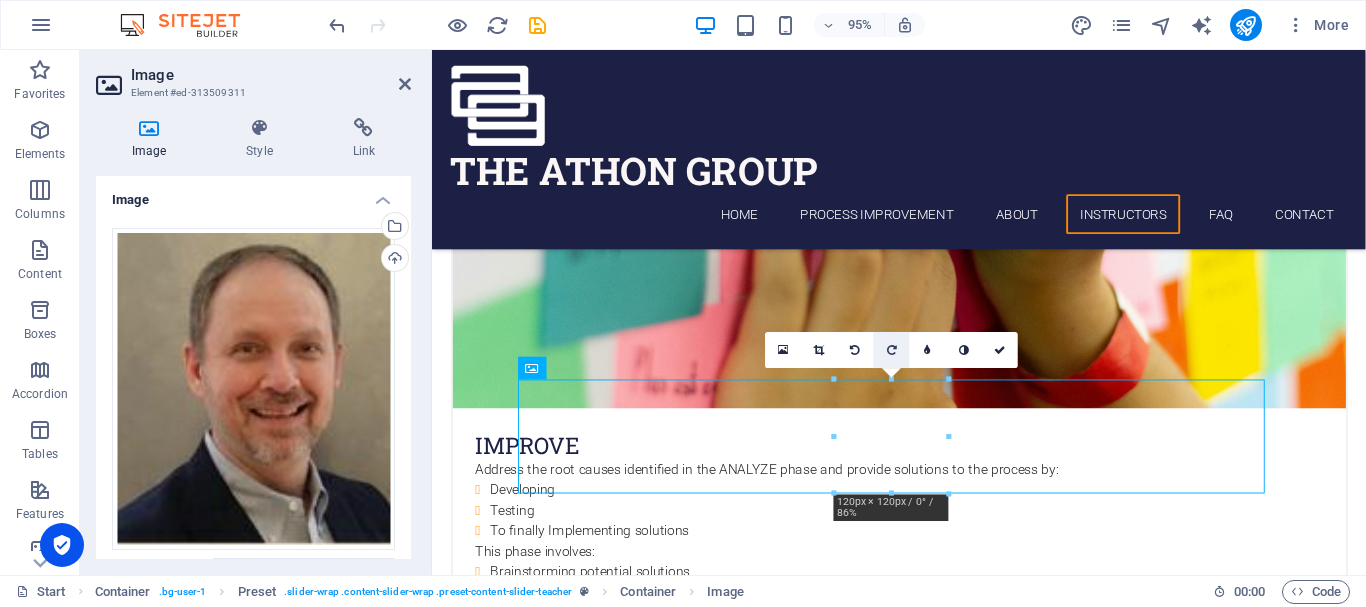 drag, startPoint x: 893, startPoint y: 376, endPoint x: 902, endPoint y: 362, distance: 16.643316 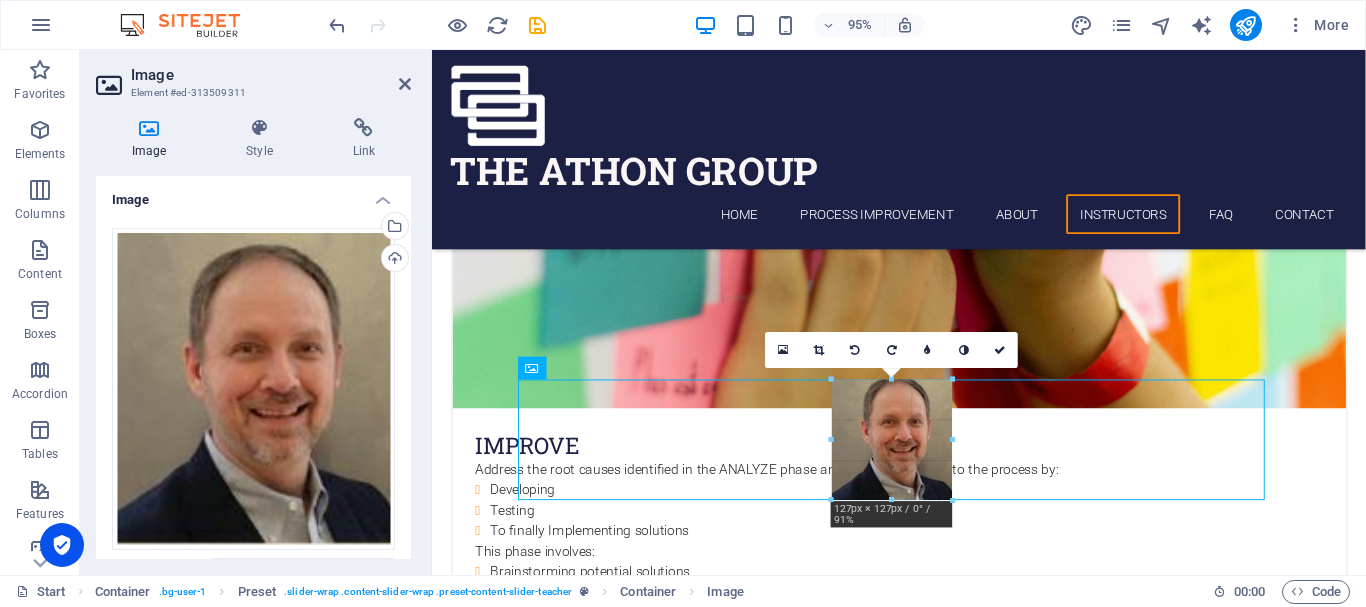 drag, startPoint x: 948, startPoint y: 436, endPoint x: 552, endPoint y: 433, distance: 396.01135 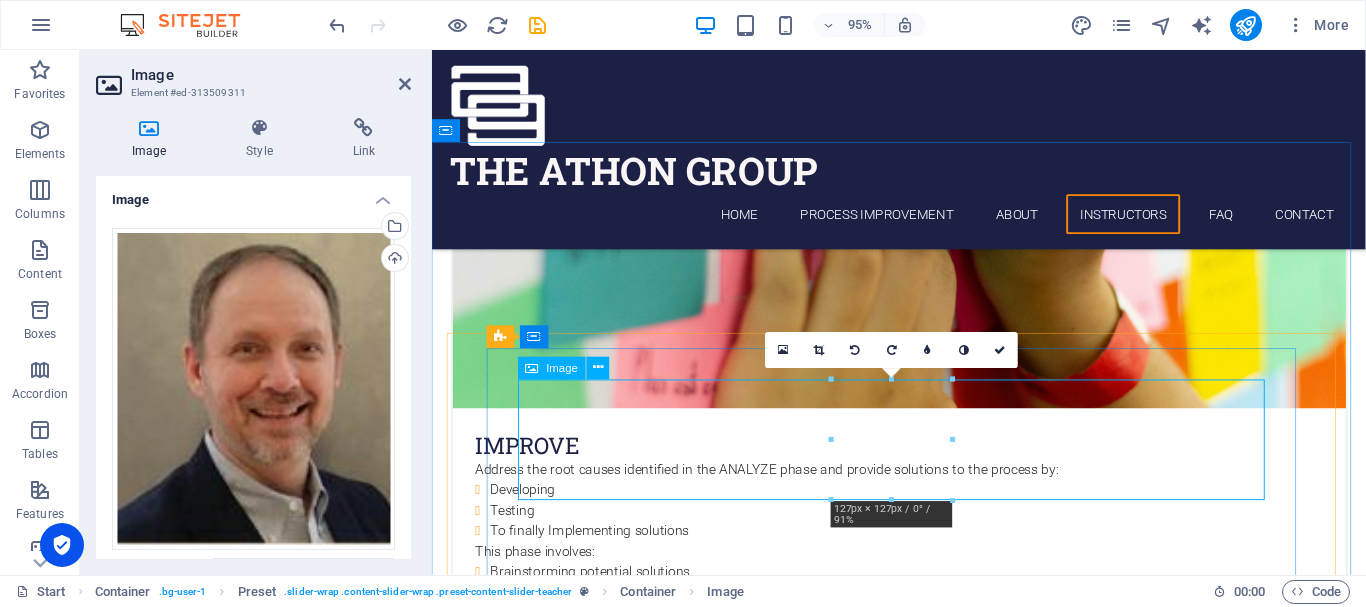 drag, startPoint x: 1266, startPoint y: 490, endPoint x: 863, endPoint y: 457, distance: 404.34885 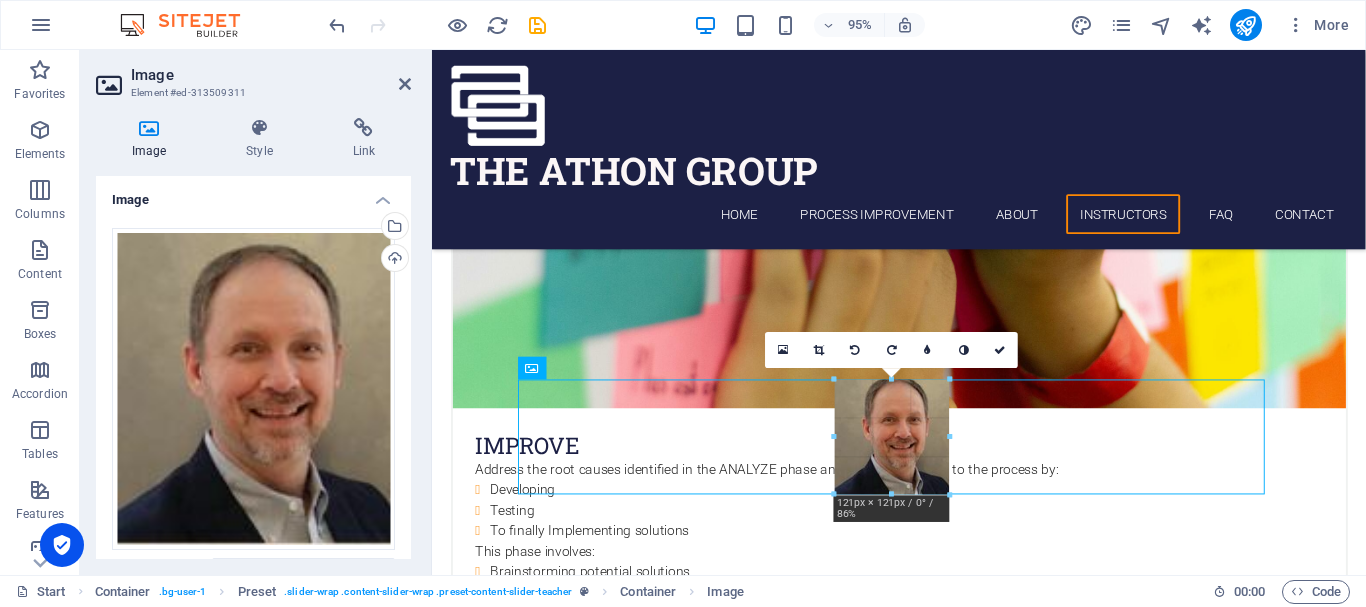 drag, startPoint x: 828, startPoint y: 441, endPoint x: 840, endPoint y: 440, distance: 12.0415945 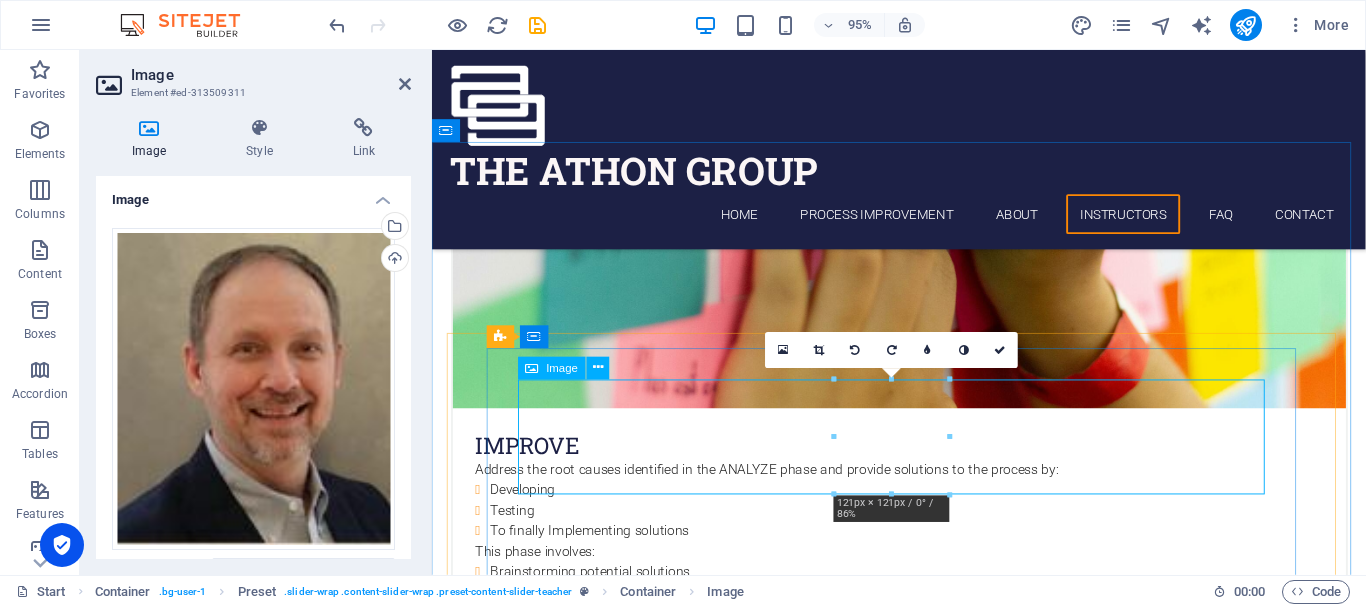 click at bounding box center [923, 4825] 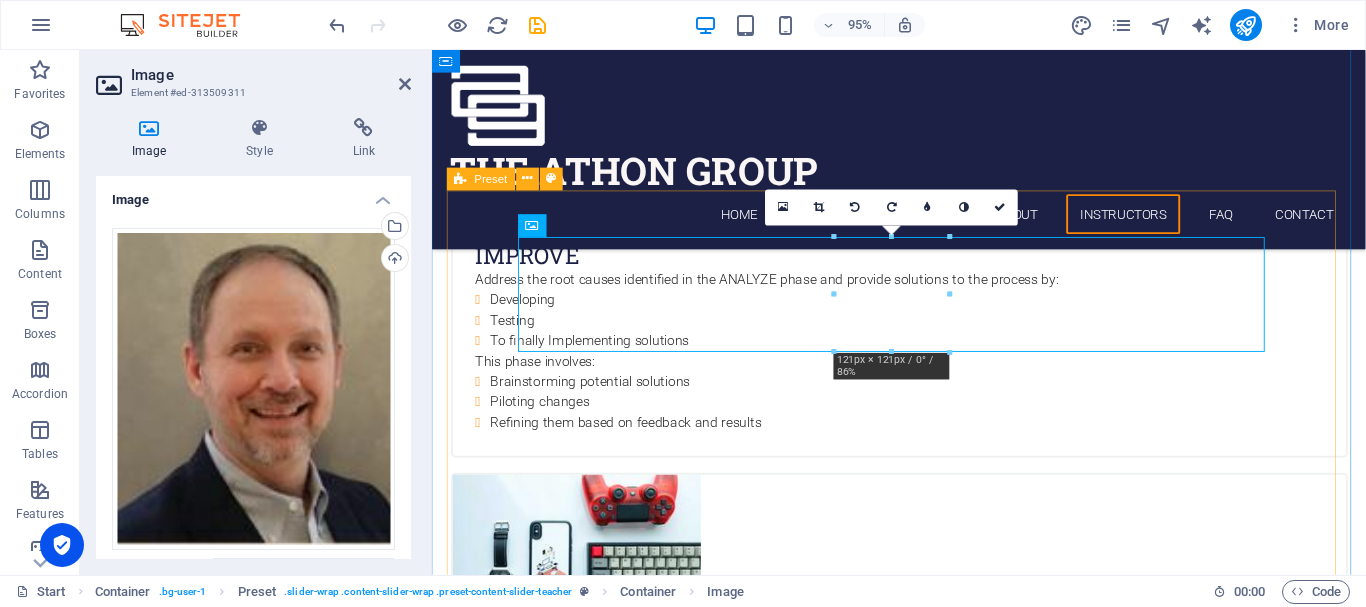 scroll, scrollTop: 4818, scrollLeft: 0, axis: vertical 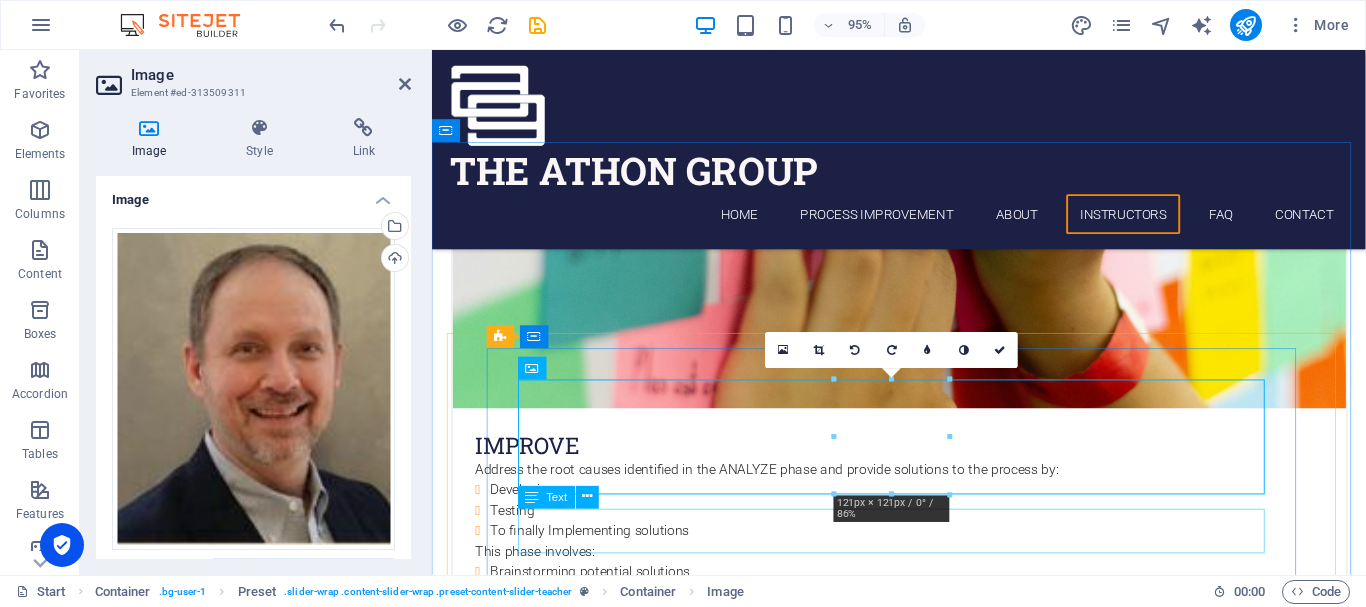 click on "[PERSON_NAME] Master Black Belt" at bounding box center [923, 4924] 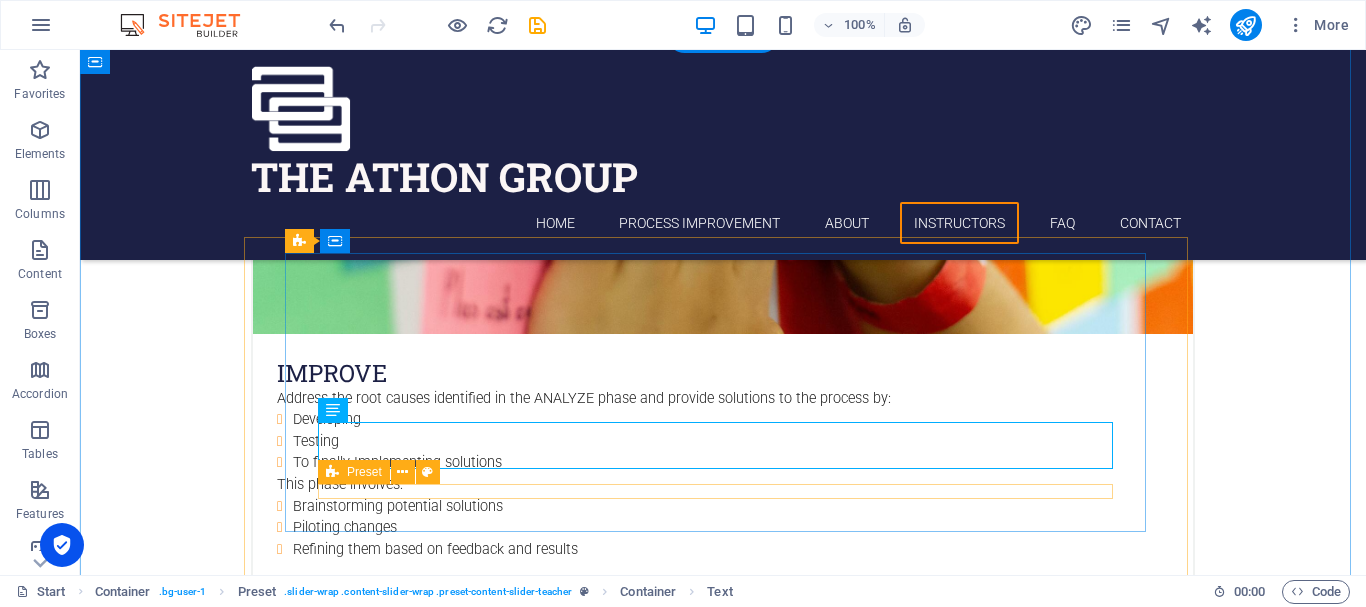 scroll, scrollTop: 4800, scrollLeft: 0, axis: vertical 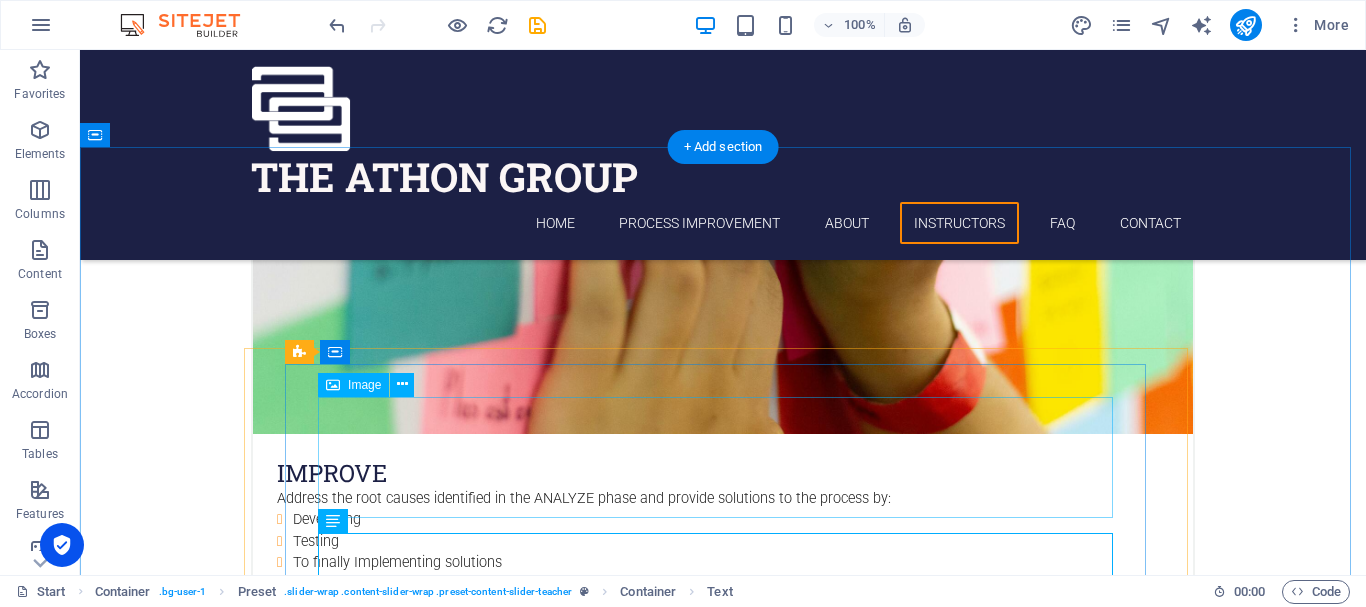 click at bounding box center [723, 4818] 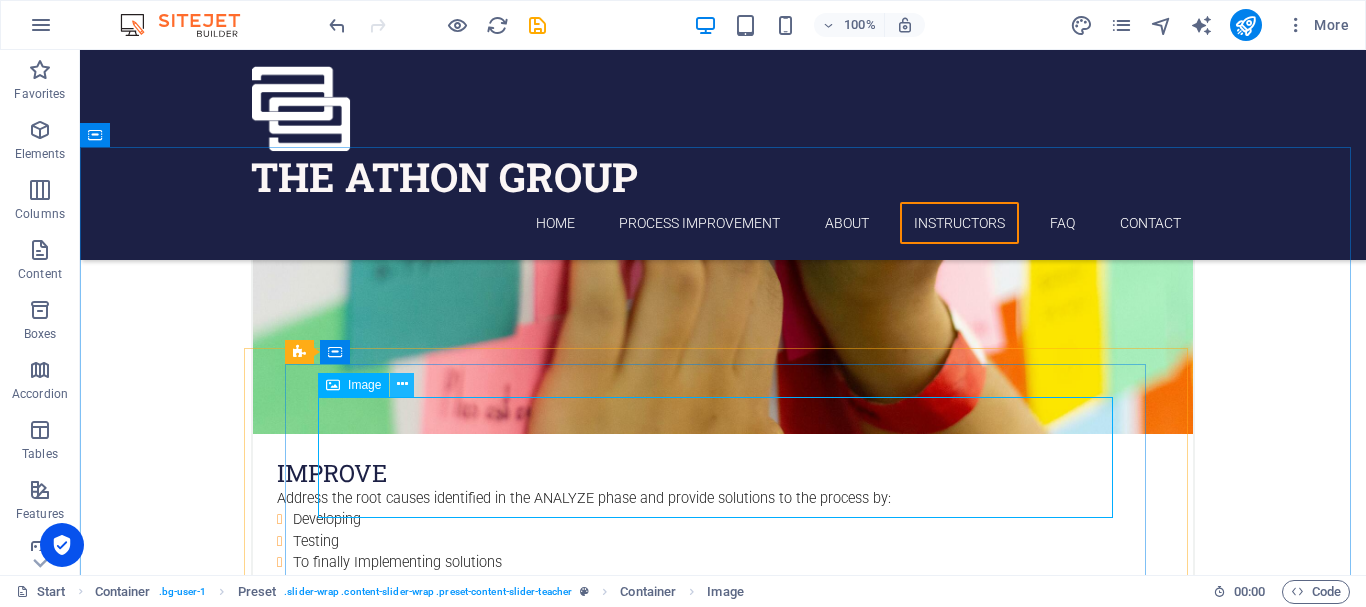 click at bounding box center [402, 384] 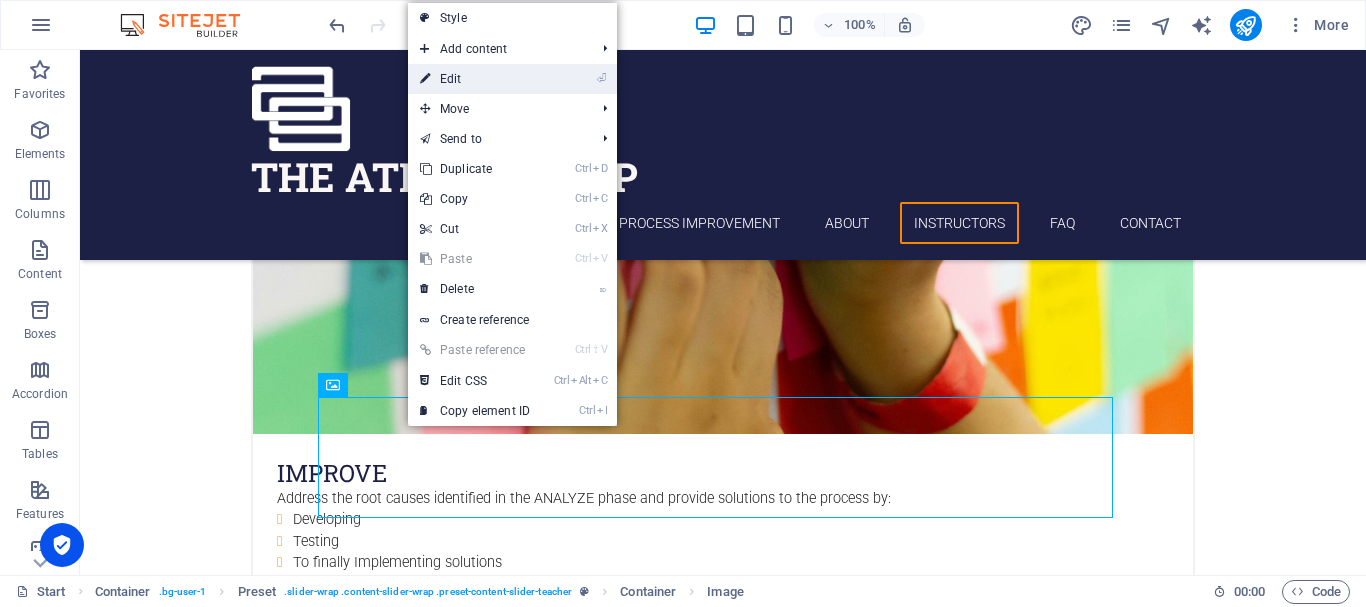 click on "⏎  Edit" at bounding box center (475, 79) 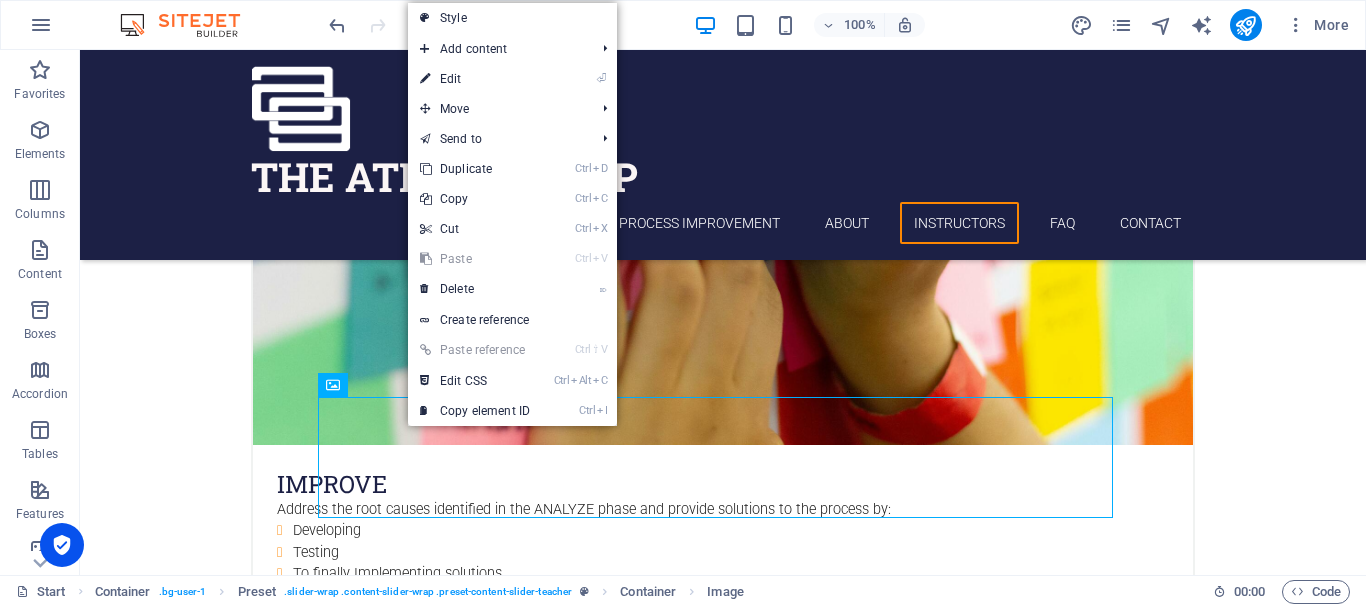 select on "px" 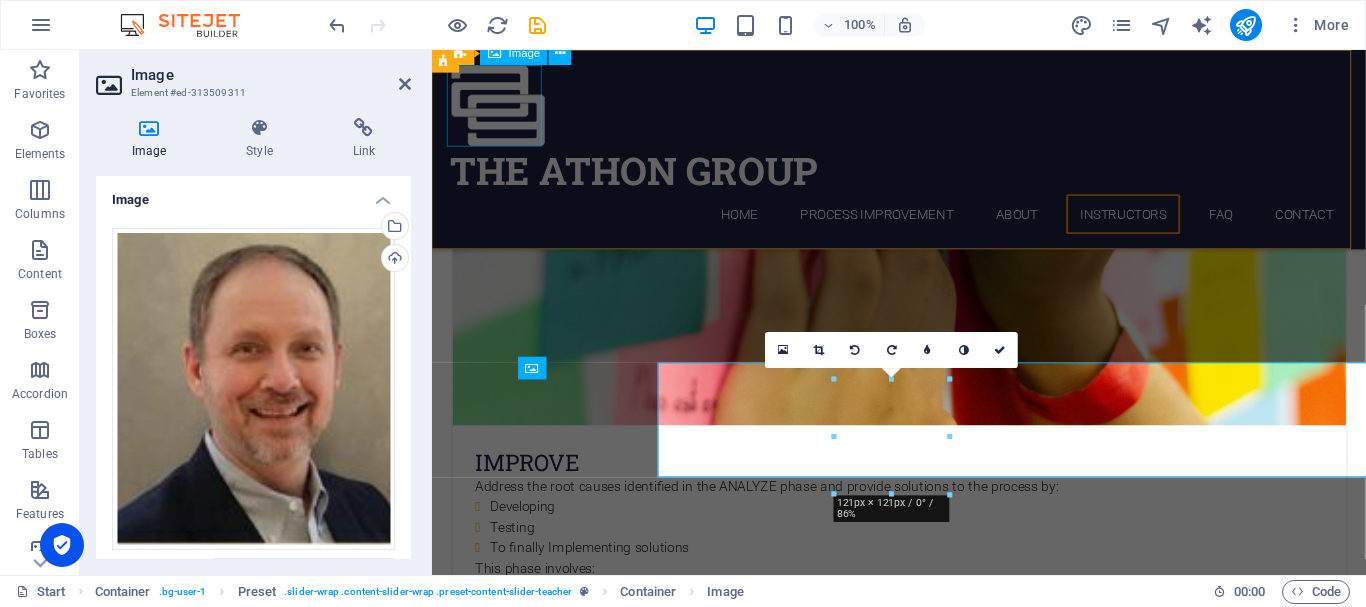 scroll, scrollTop: 4818, scrollLeft: 0, axis: vertical 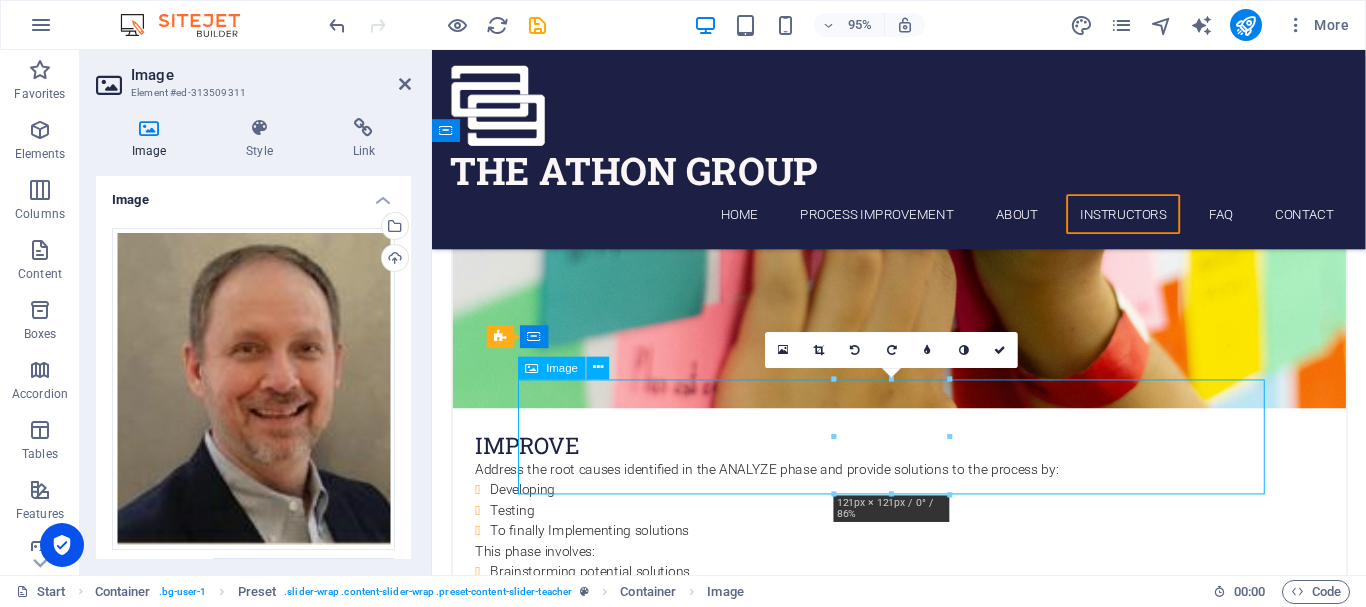 drag, startPoint x: 873, startPoint y: 447, endPoint x: 901, endPoint y: 447, distance: 28 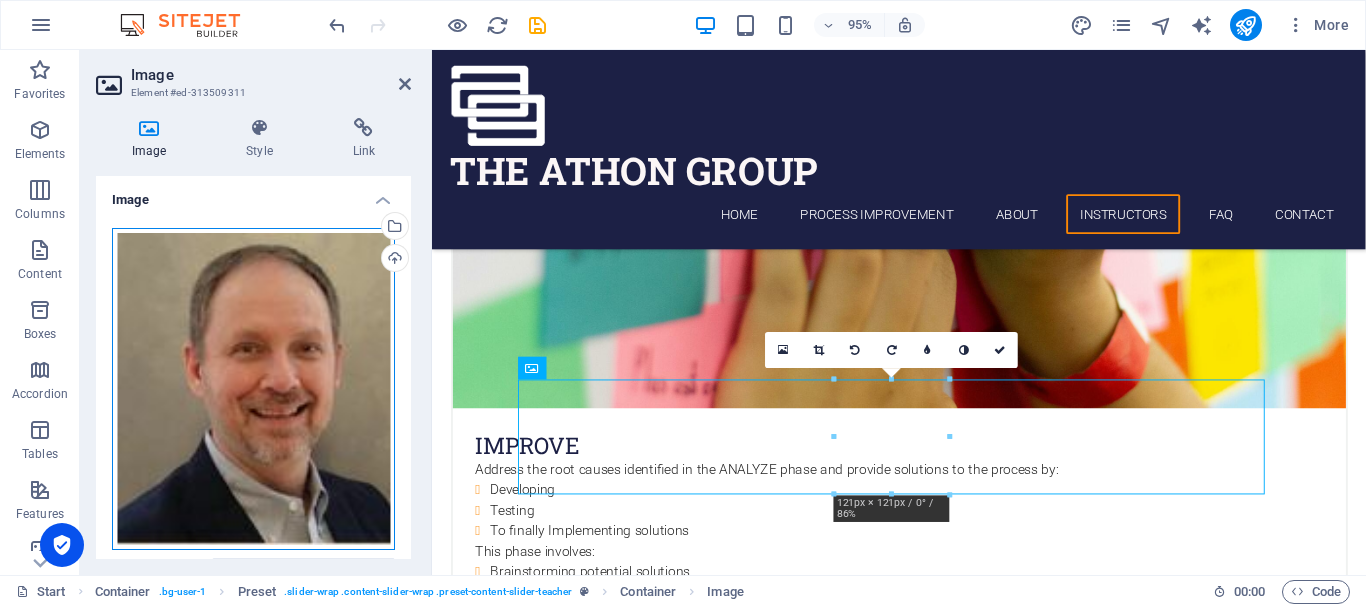 drag, startPoint x: 285, startPoint y: 389, endPoint x: 298, endPoint y: 387, distance: 13.152946 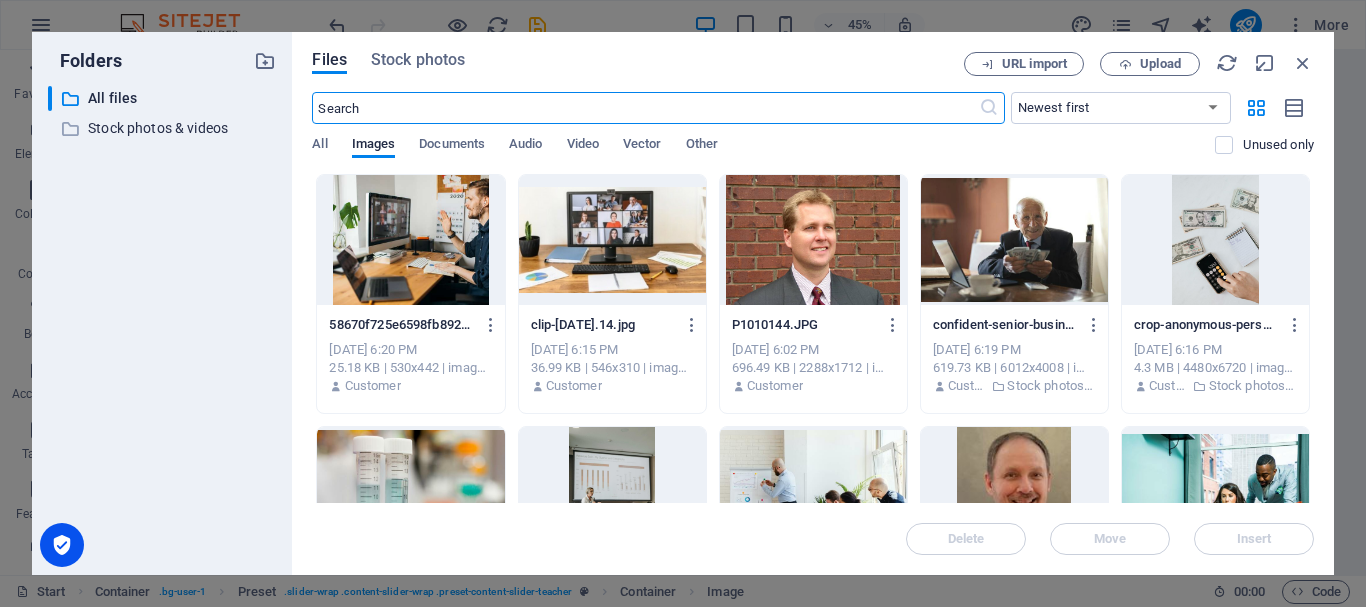scroll, scrollTop: 5313, scrollLeft: 0, axis: vertical 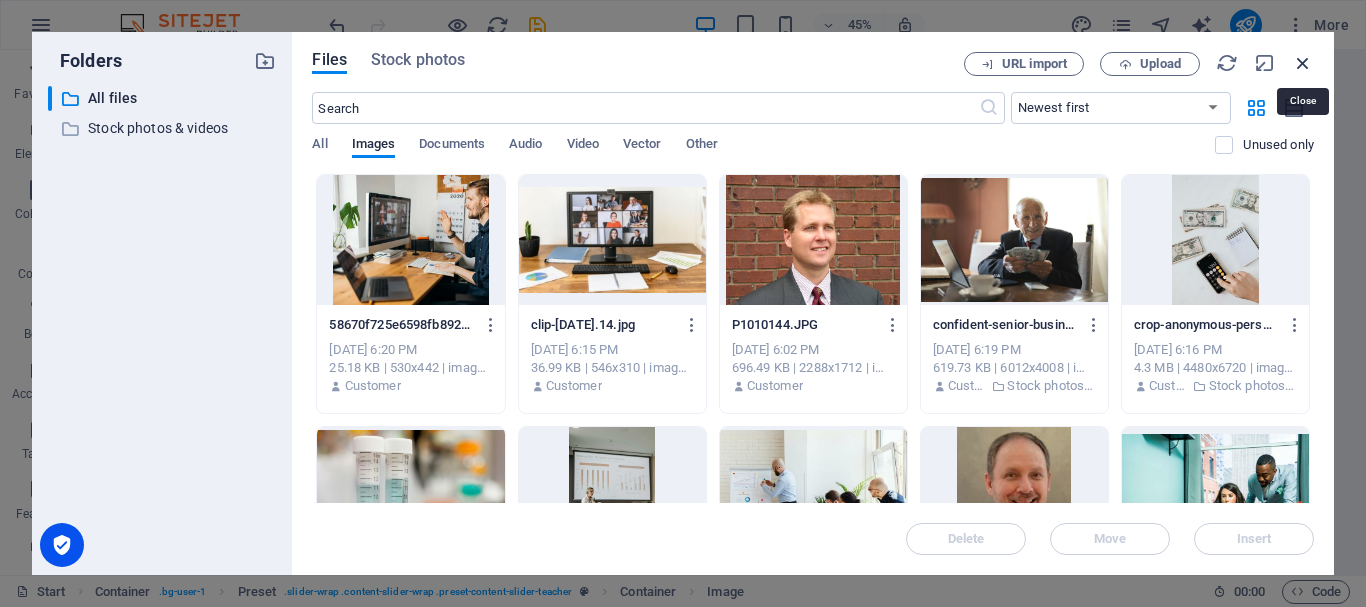drag, startPoint x: 1297, startPoint y: 63, endPoint x: 717, endPoint y: 104, distance: 581.4473 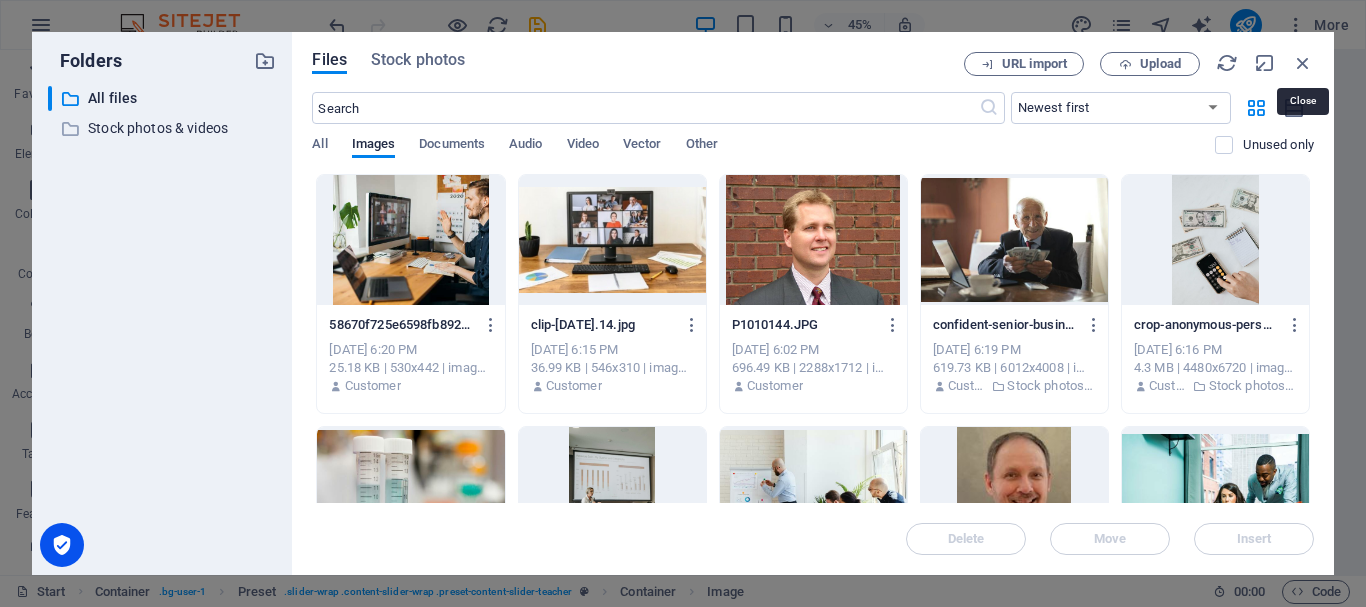 scroll, scrollTop: 4818, scrollLeft: 0, axis: vertical 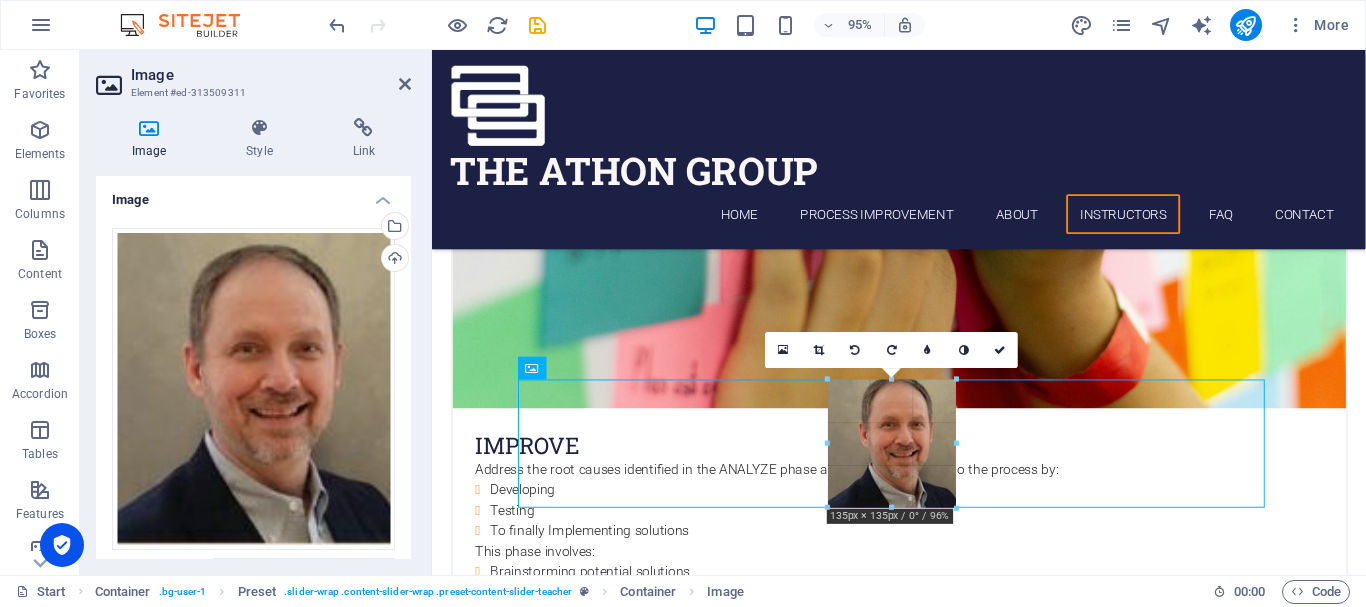 drag, startPoint x: 949, startPoint y: 437, endPoint x: 964, endPoint y: 437, distance: 15 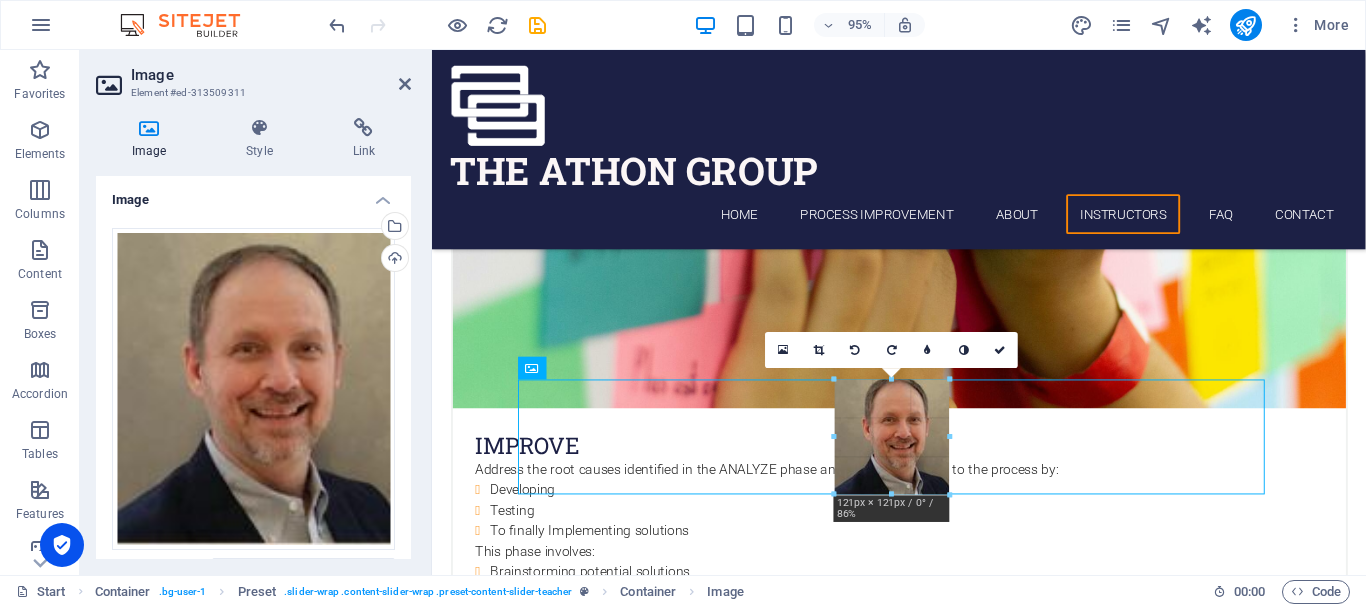 drag, startPoint x: 956, startPoint y: 438, endPoint x: 947, endPoint y: 446, distance: 12.0415945 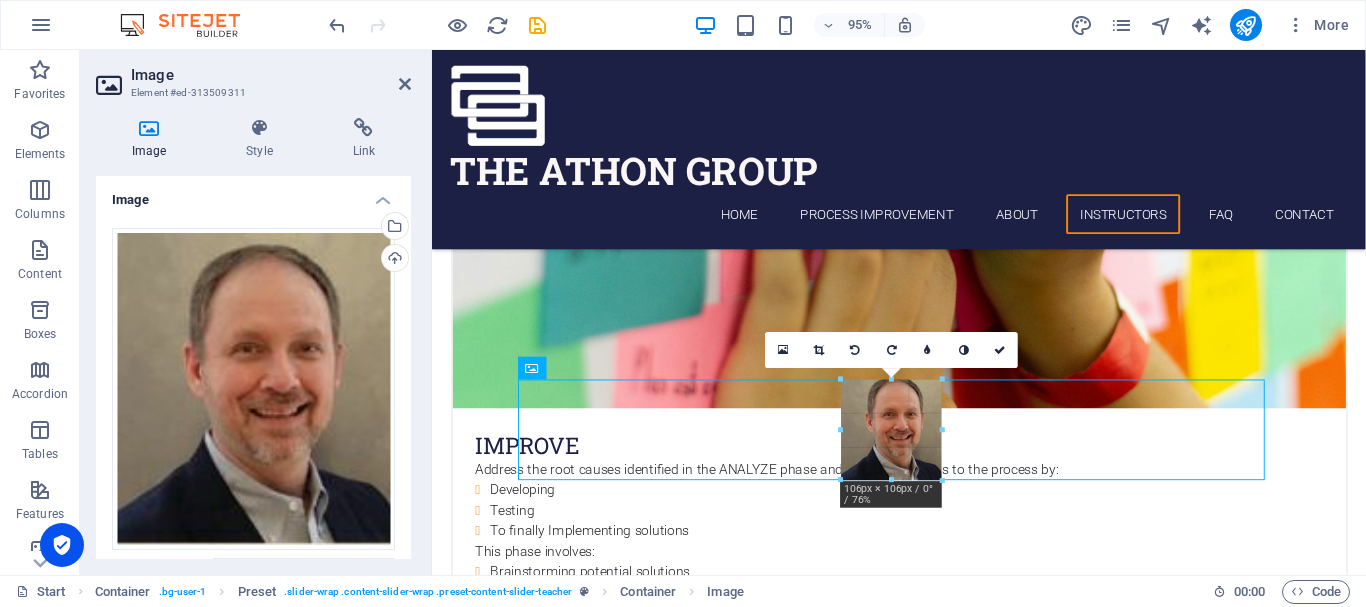 drag, startPoint x: 948, startPoint y: 441, endPoint x: 530, endPoint y: 418, distance: 418.6323 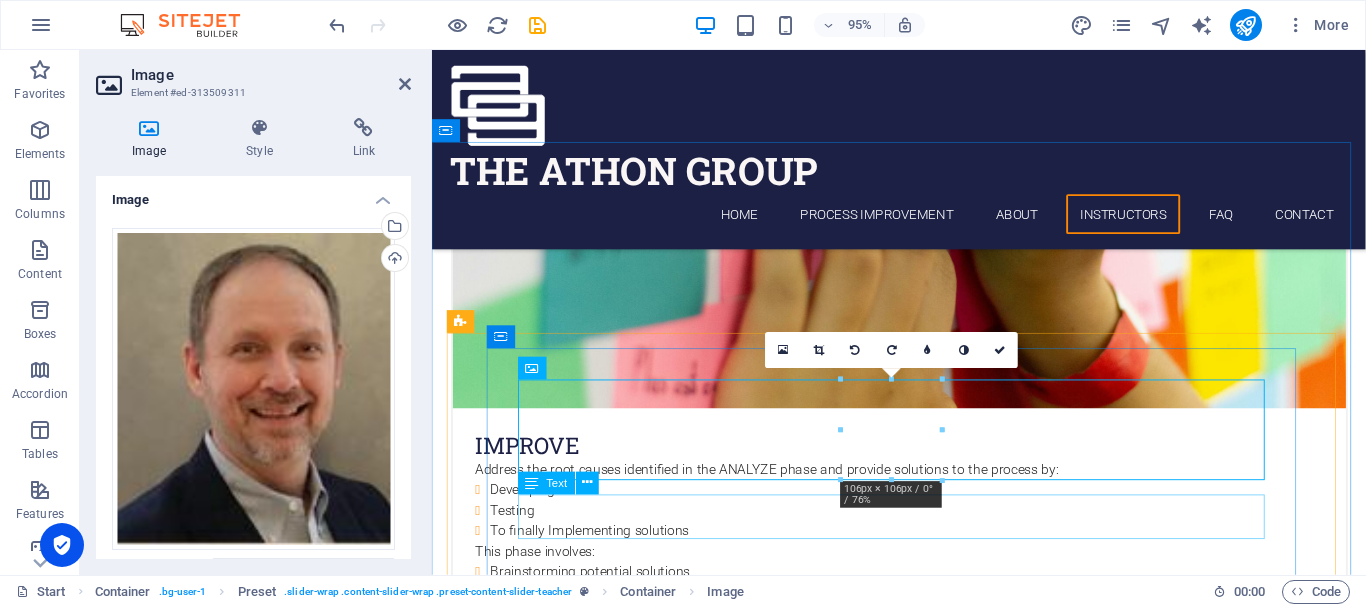 click on "[PERSON_NAME] Master Black Belt" at bounding box center (923, 4909) 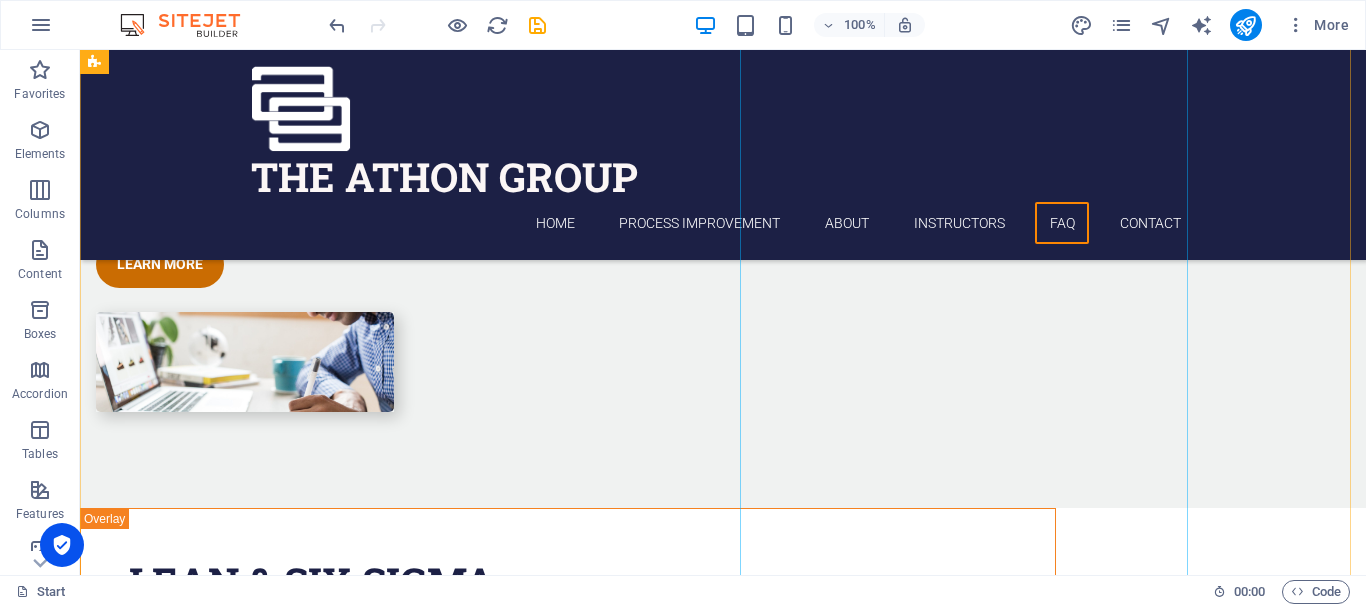 scroll, scrollTop: 6000, scrollLeft: 0, axis: vertical 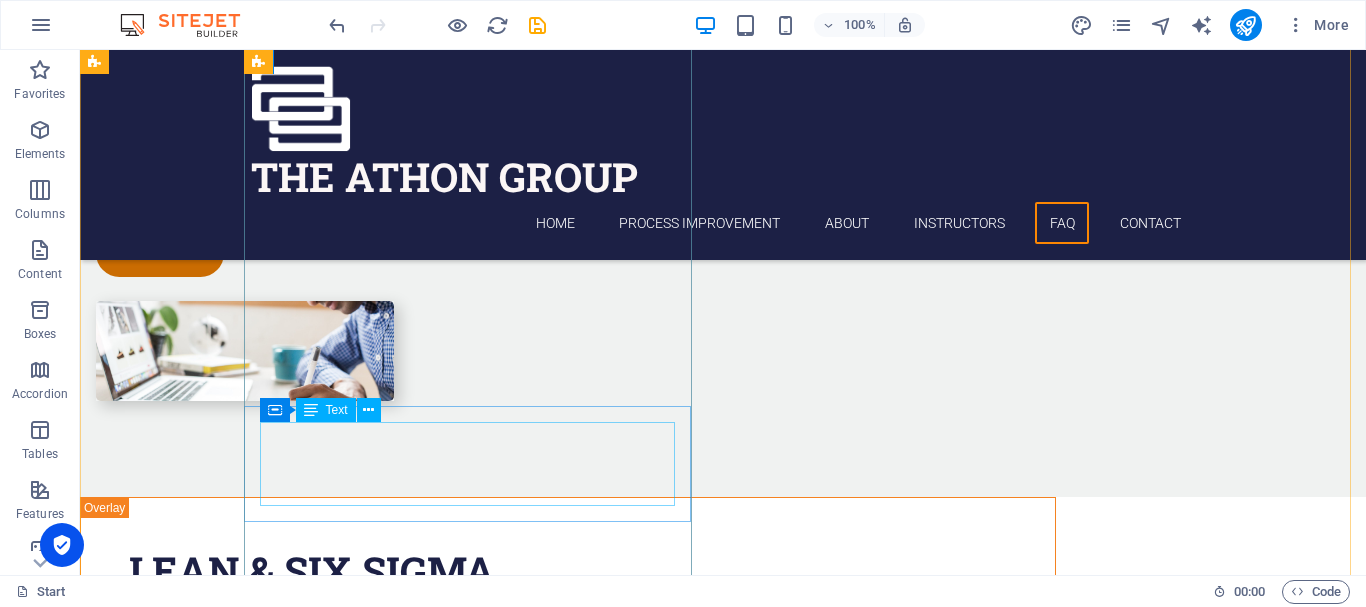 click on "Profitability is crucial for every company. Lean Six Sigma training equips you with the skills to identify problems and implement solutions that reduce cost and cycle time,  improving the standard of excellence in your business." at bounding box center [568, 4802] 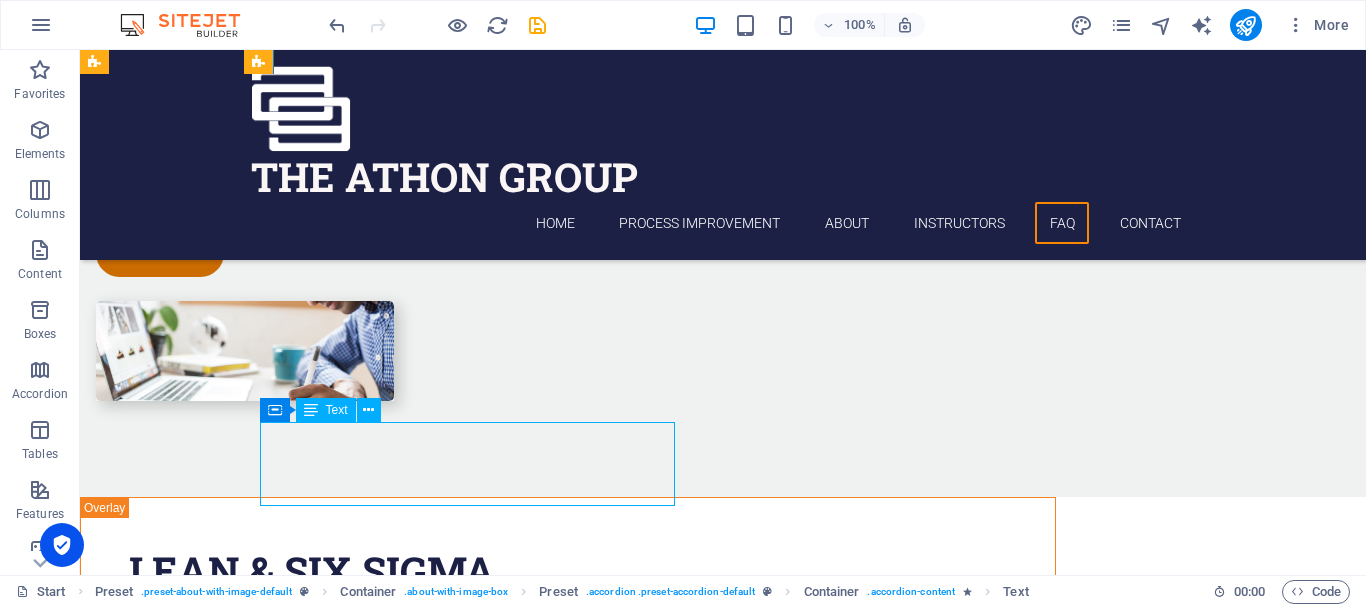 click on "Profitability is crucial for every company. Lean Six Sigma training equips you with the skills to identify problems and implement solutions that reduce cost and cycle time,  improving the standard of excellence in your business." at bounding box center [568, 4802] 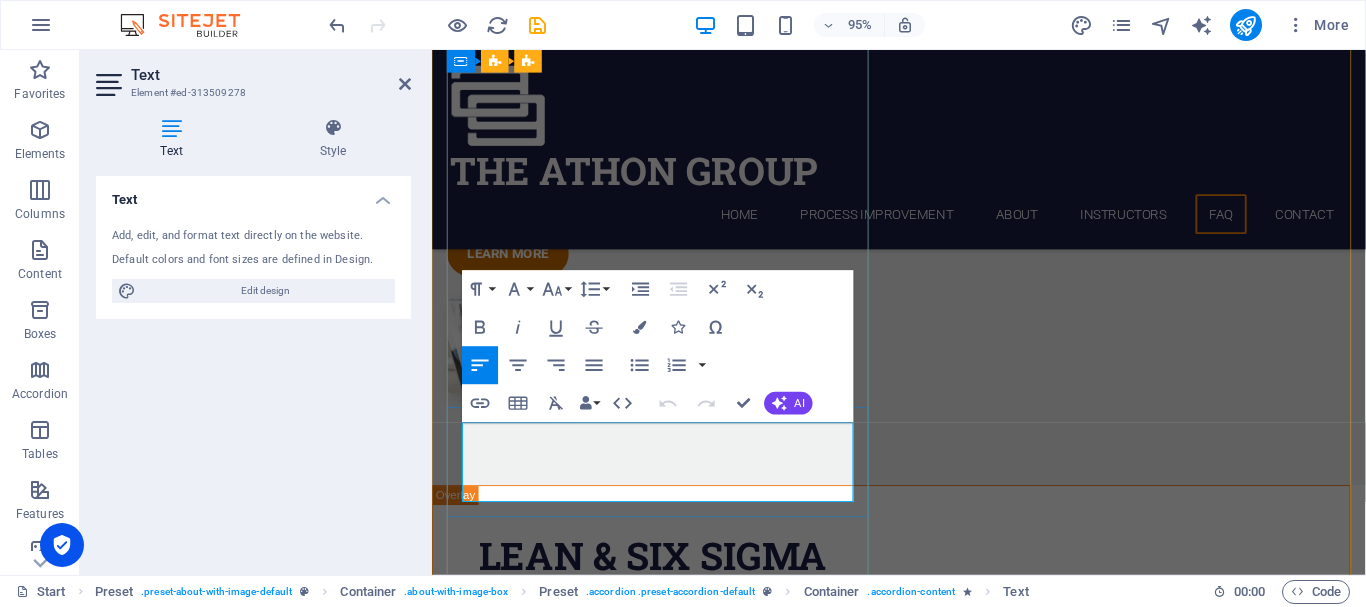 scroll, scrollTop: 6018, scrollLeft: 0, axis: vertical 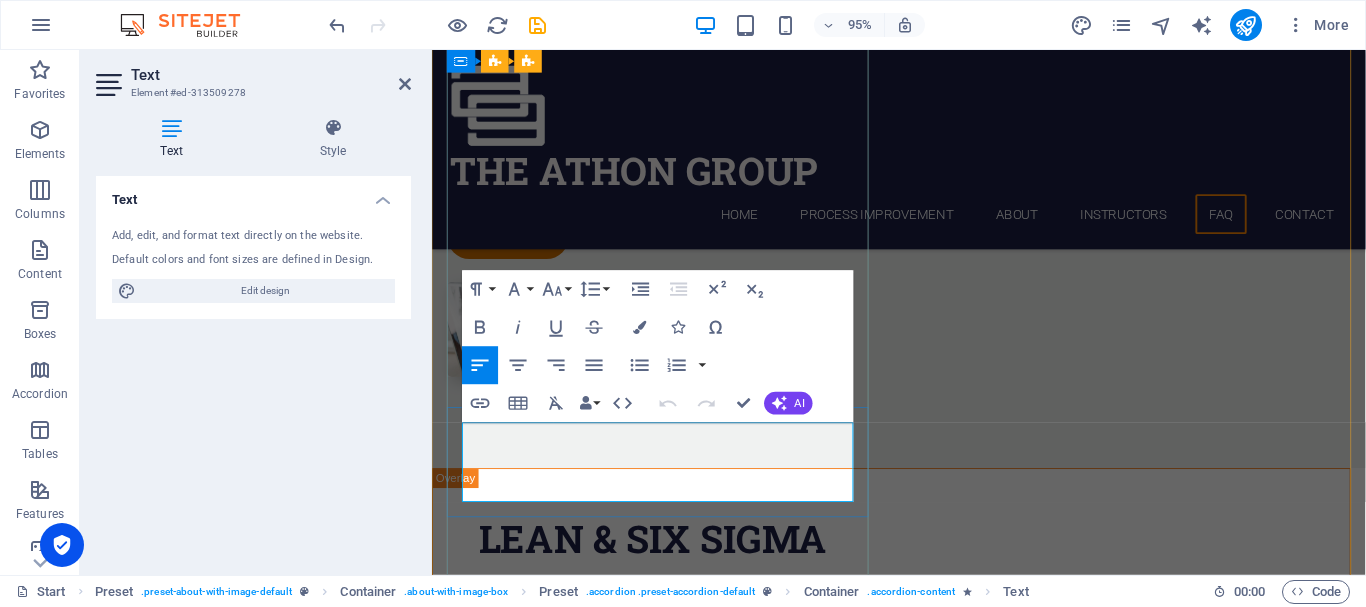 click on "Profitability is crucial for every company. Lean Six Sigma training equips you with the skills to identify problems and implement solutions that reduce cost and cycle time,  improving the standard of excellence in your business." at bounding box center [920, 4809] 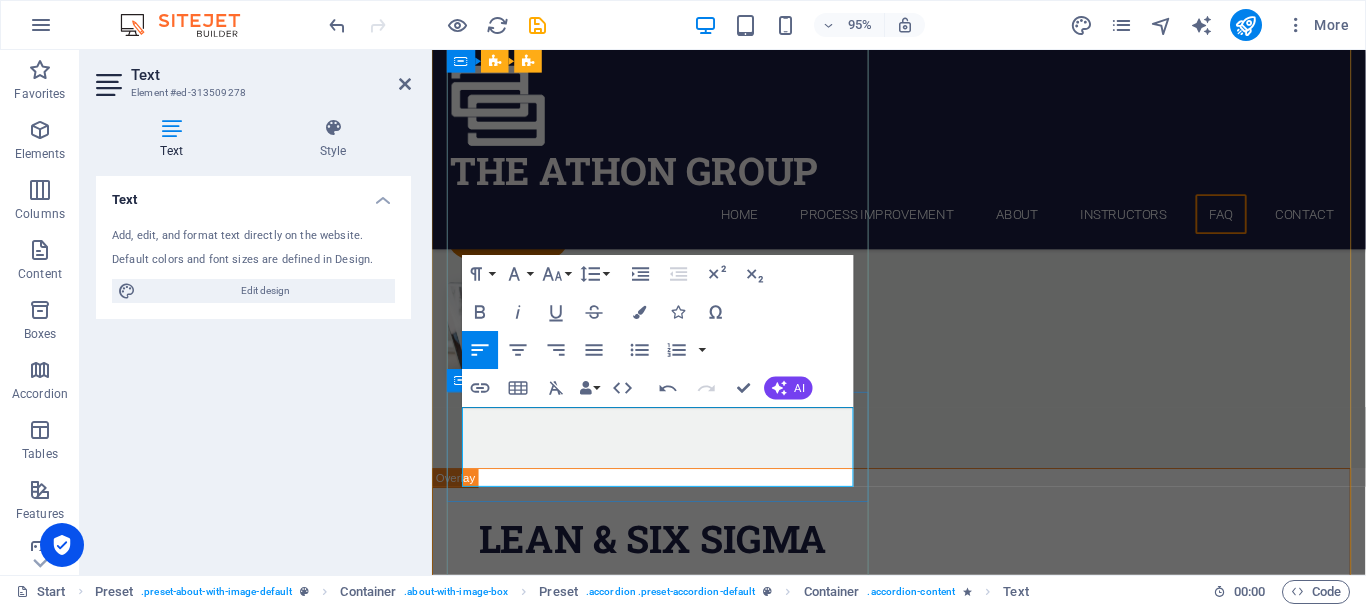 scroll, scrollTop: 6118, scrollLeft: 0, axis: vertical 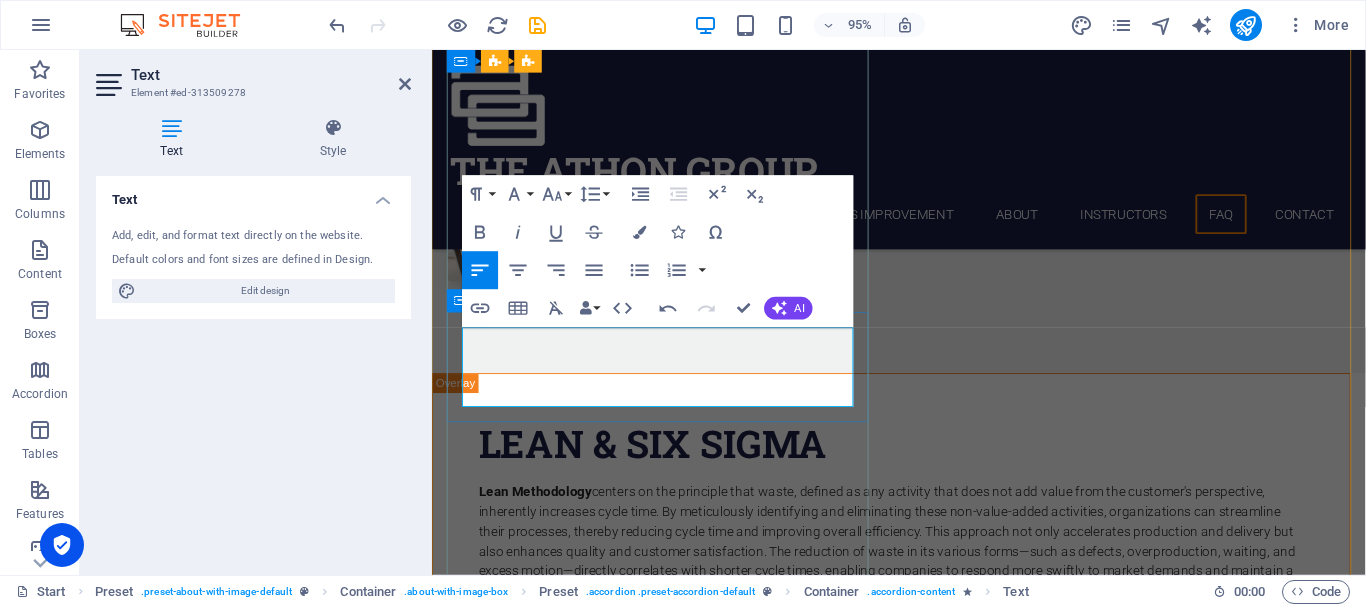 click on "Profitability is crucial for every company. Lean Six Sigma training equips you with the skills to identify problems and implement solutions that reduce cost and cycle time, improving the standard of excellence in your business." at bounding box center [920, 4709] 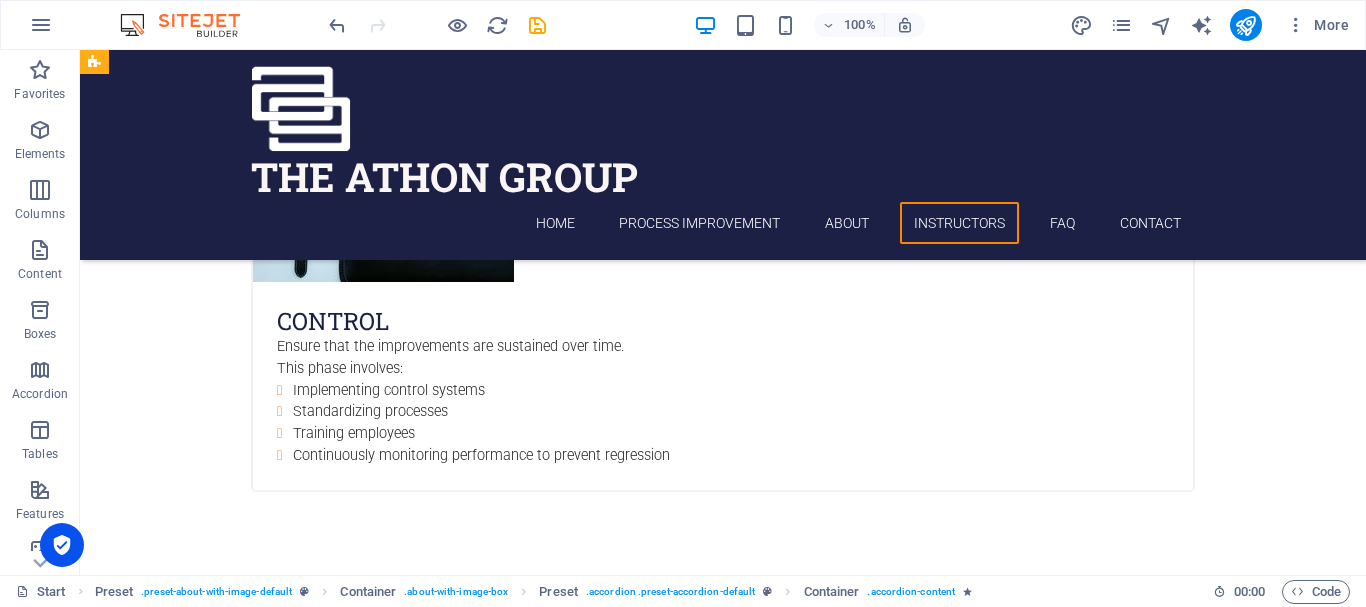 scroll, scrollTop: 5280, scrollLeft: 0, axis: vertical 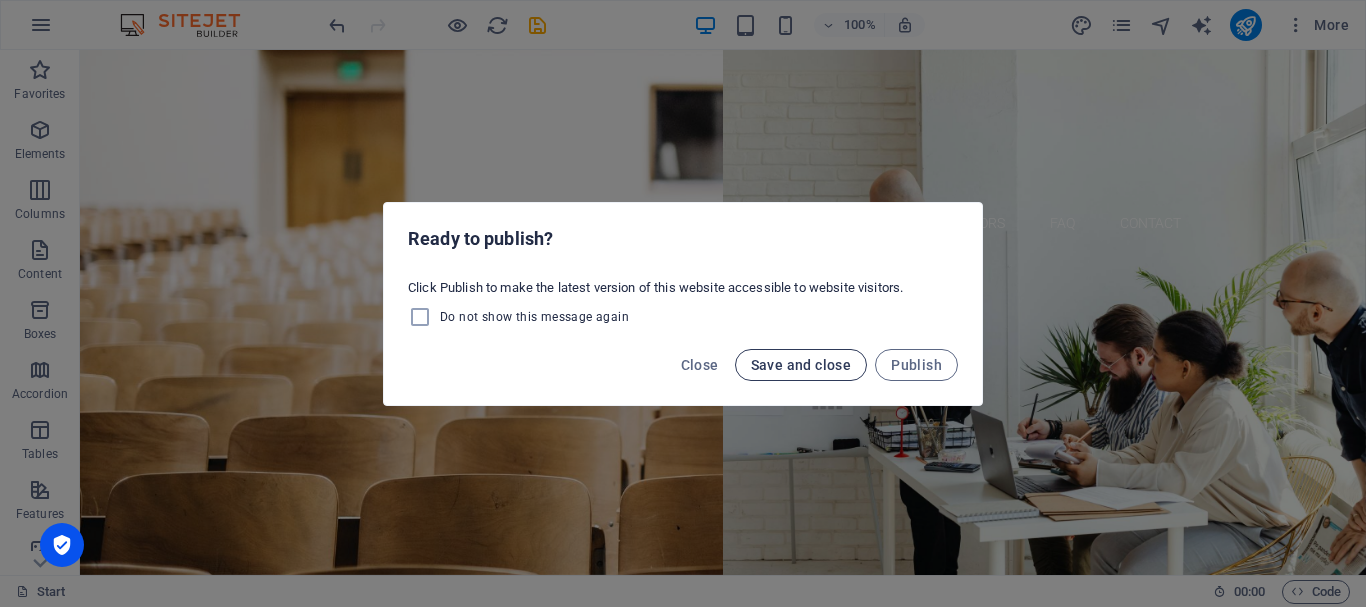 drag, startPoint x: 926, startPoint y: 355, endPoint x: 858, endPoint y: 369, distance: 69.426216 